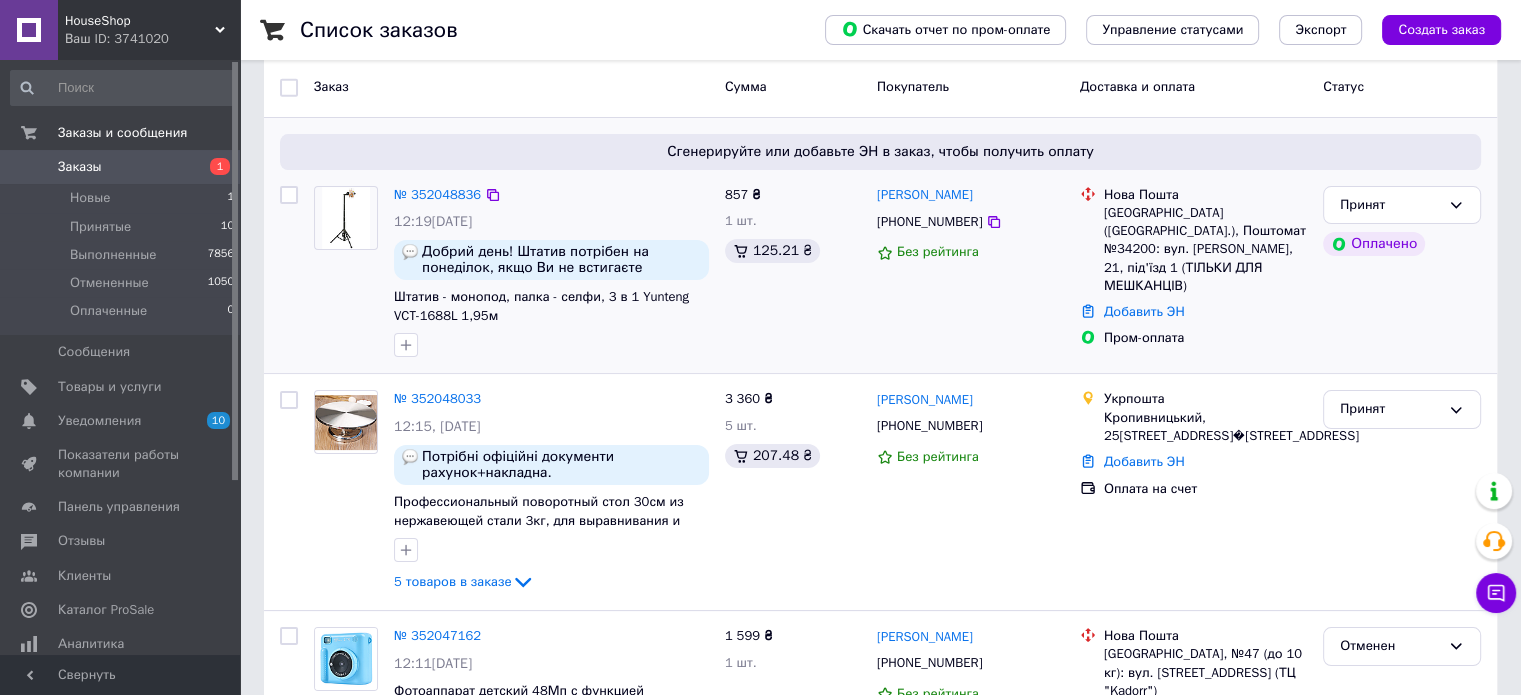 scroll, scrollTop: 200, scrollLeft: 0, axis: vertical 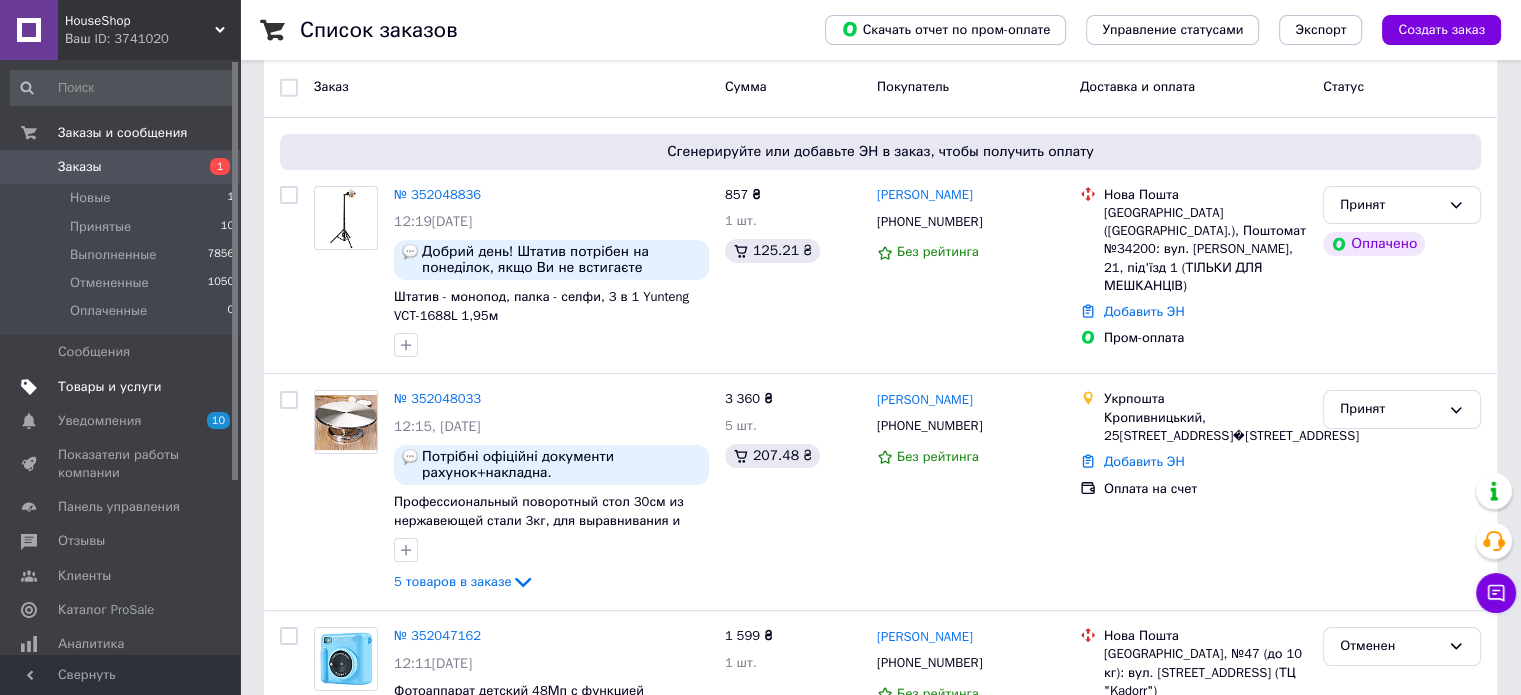 click on "Товары и услуги" at bounding box center (110, 387) 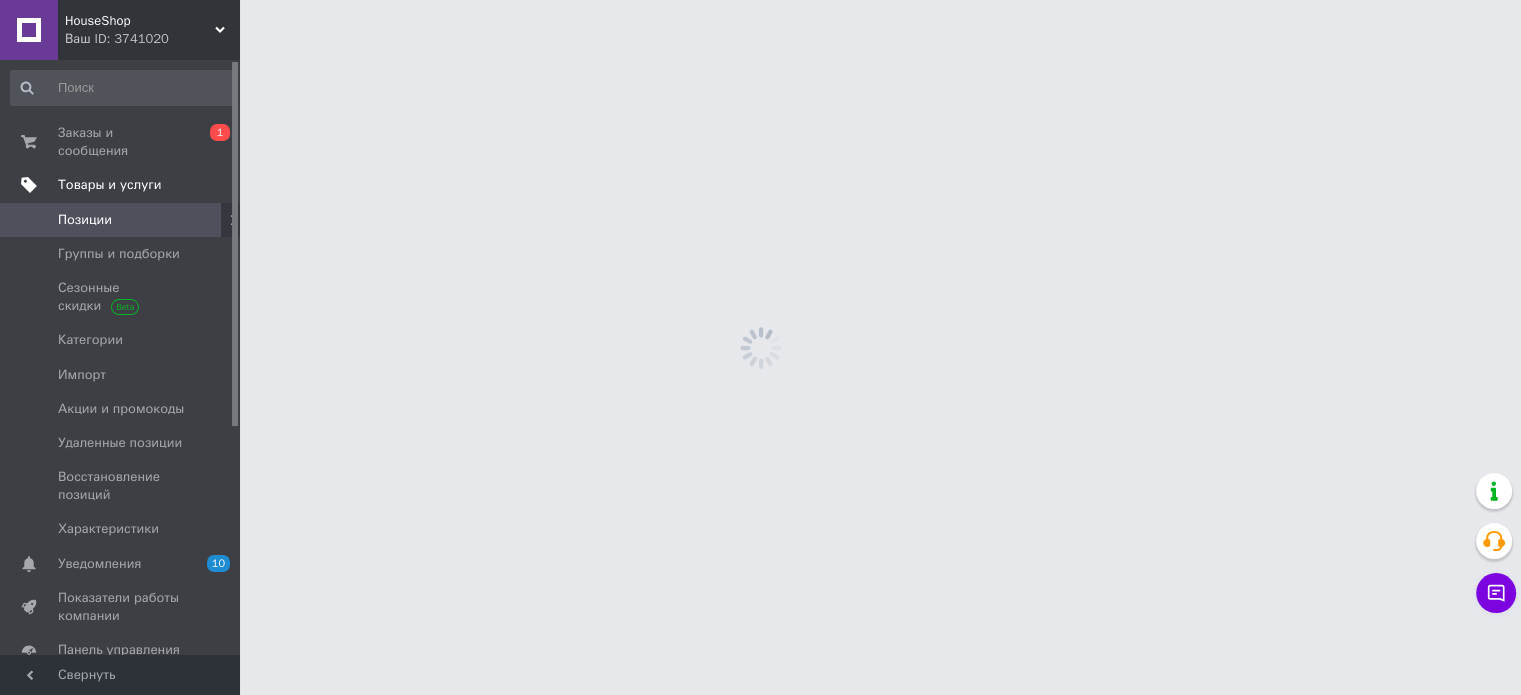 scroll, scrollTop: 0, scrollLeft: 0, axis: both 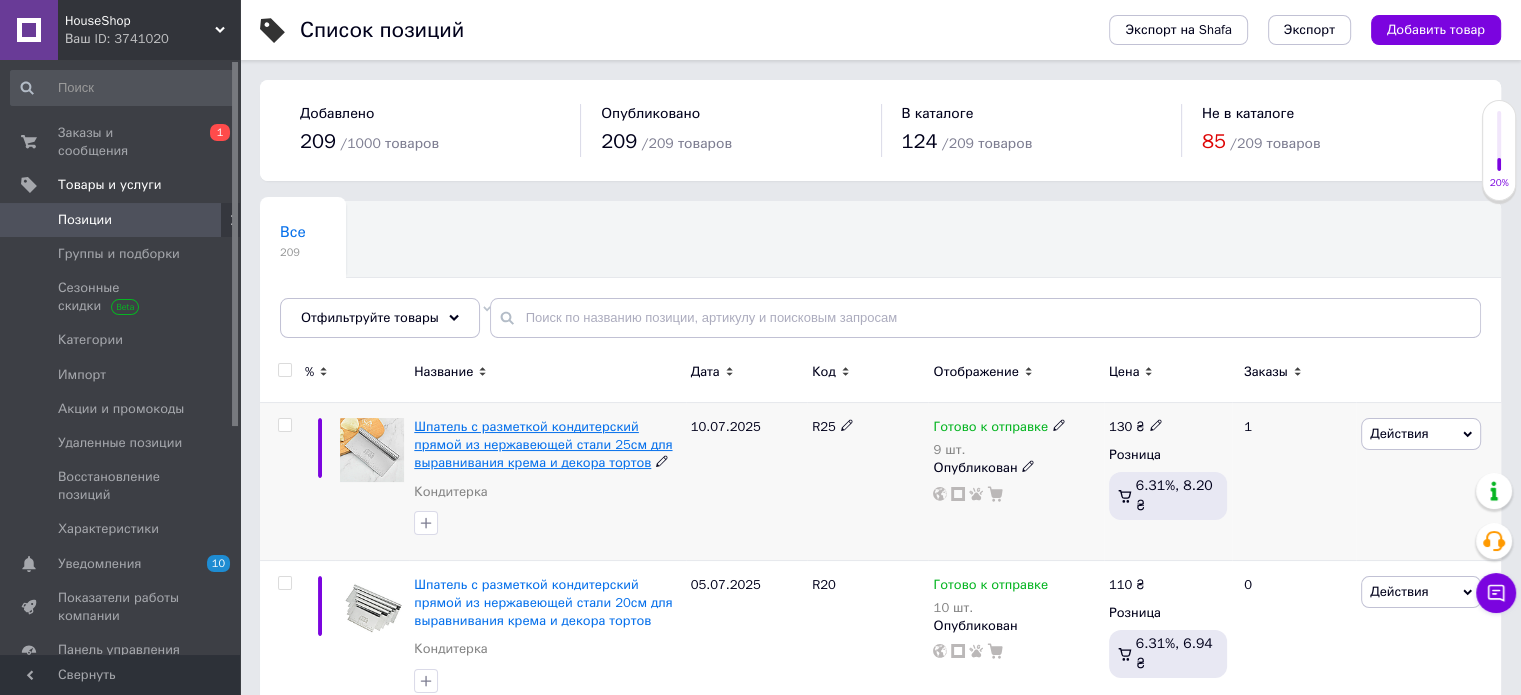 click on "Шпатель с разметкой кондитерский прямой из нержавеющей стали 25см для выравнивания крема и декора тортов" at bounding box center (543, 444) 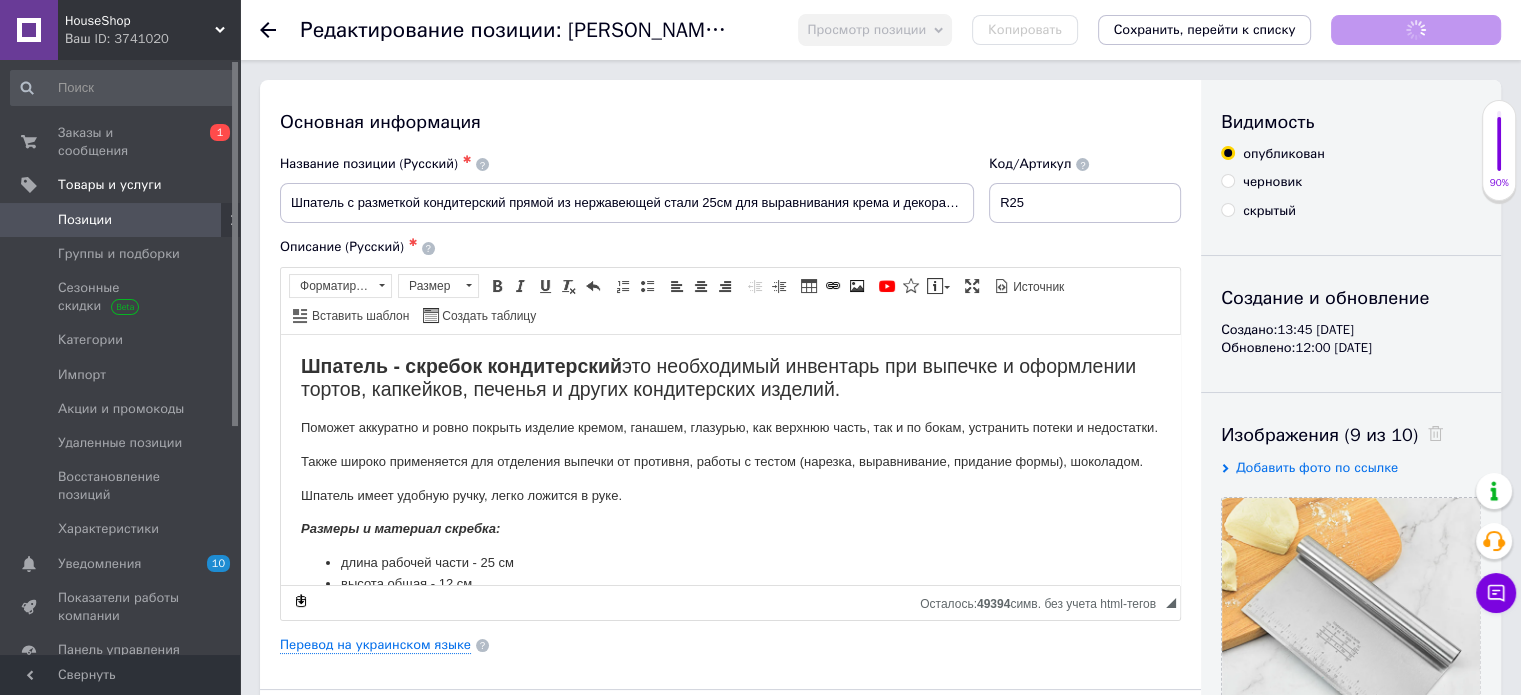 scroll, scrollTop: 0, scrollLeft: 0, axis: both 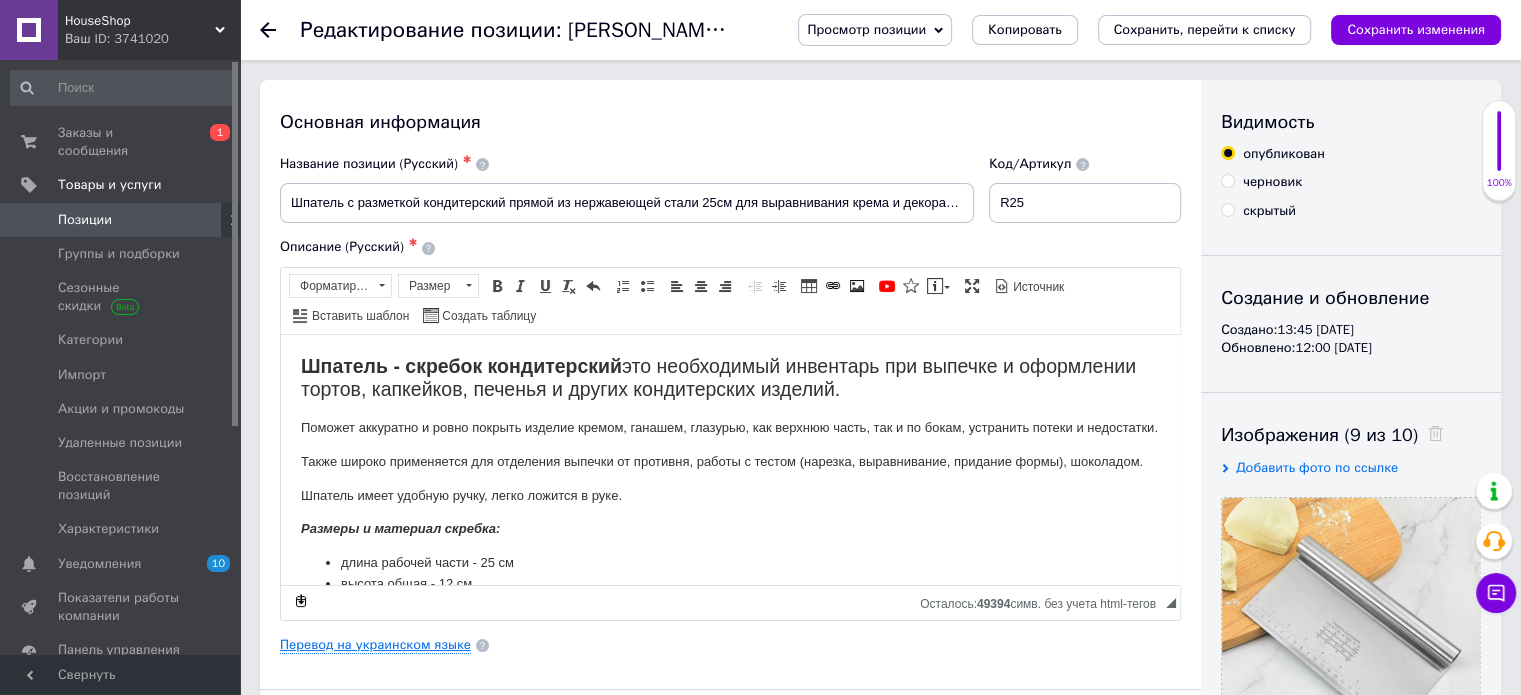 click on "Перевод на украинском языке" at bounding box center (375, 645) 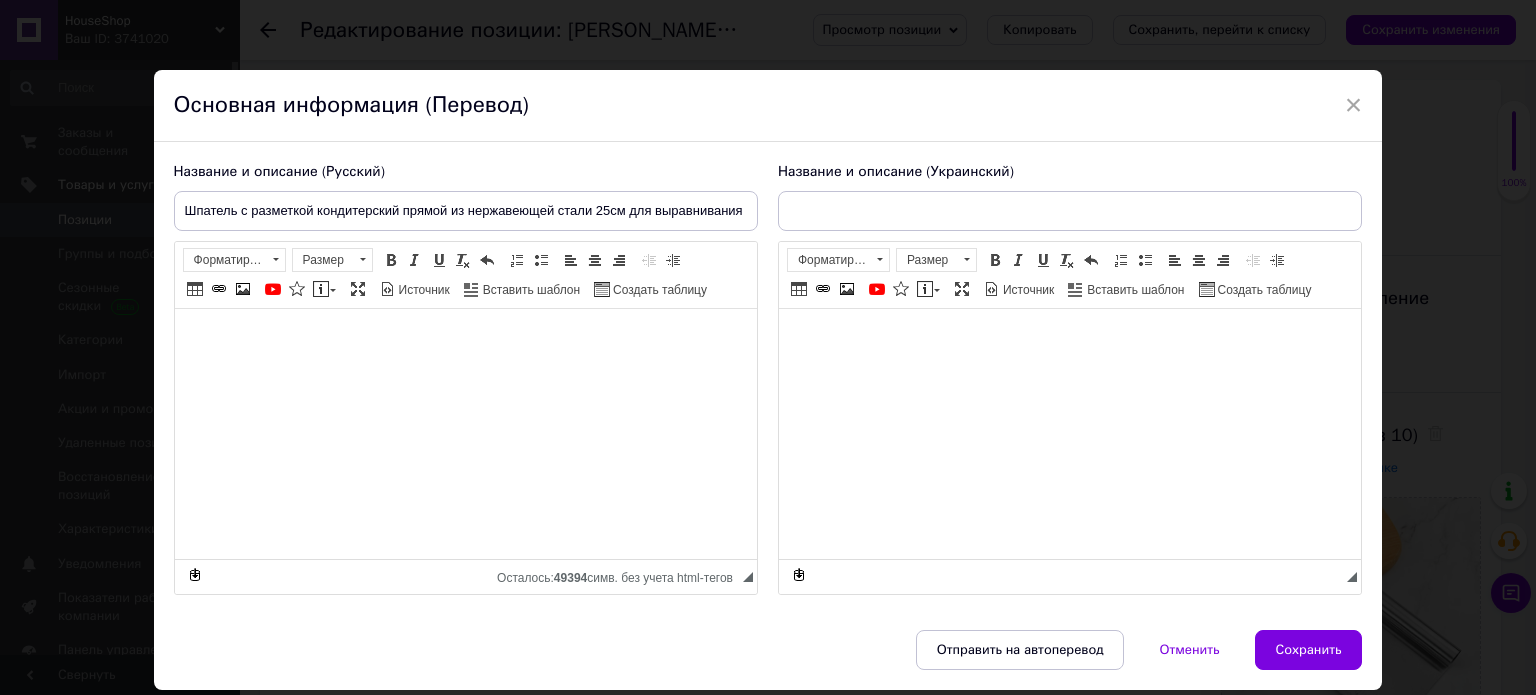 type on "Шпатель з розміткою кондитерський прямий з нержавіючої сталі 25см для вирівнювання крему і декору тортів" 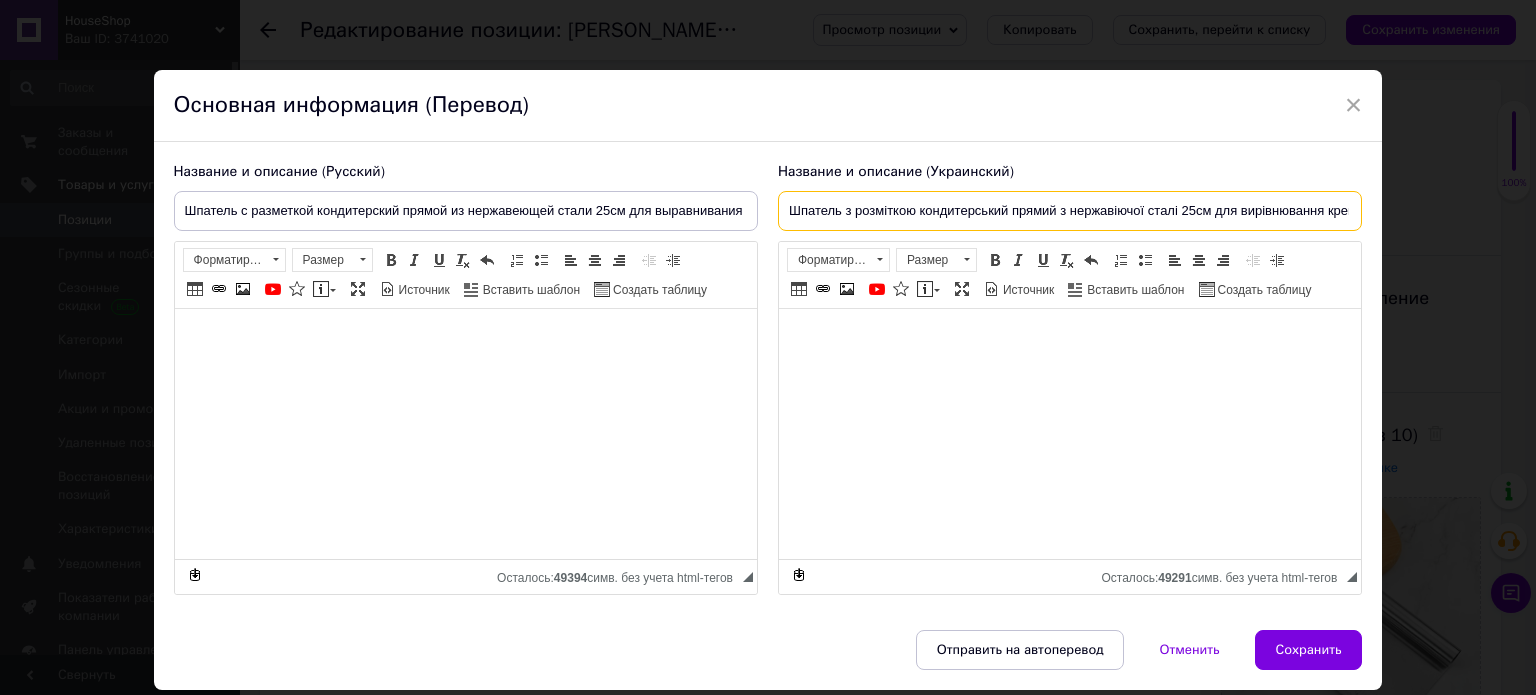drag, startPoint x: 777, startPoint y: 207, endPoint x: 1207, endPoint y: 210, distance: 430.01047 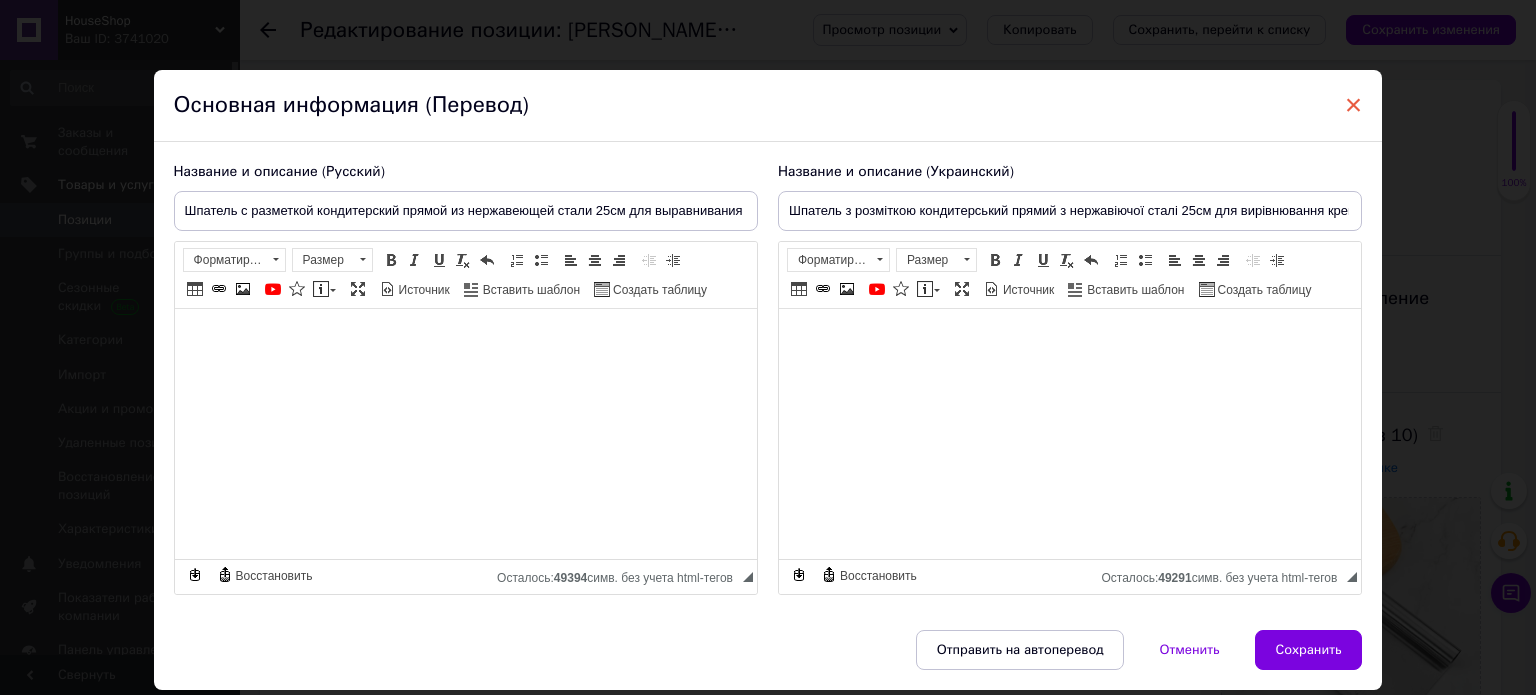 click on "×" at bounding box center [1354, 105] 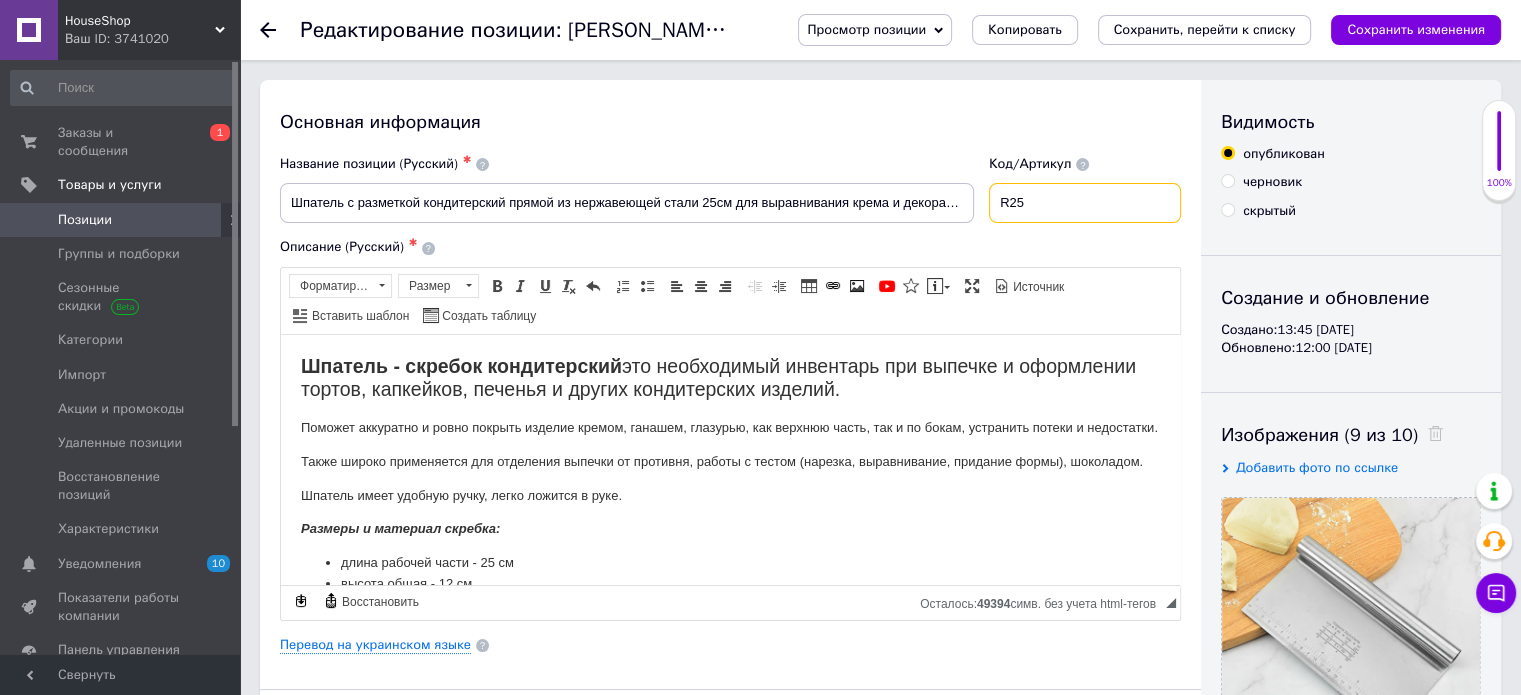 drag, startPoint x: 1044, startPoint y: 203, endPoint x: 1011, endPoint y: 204, distance: 33.01515 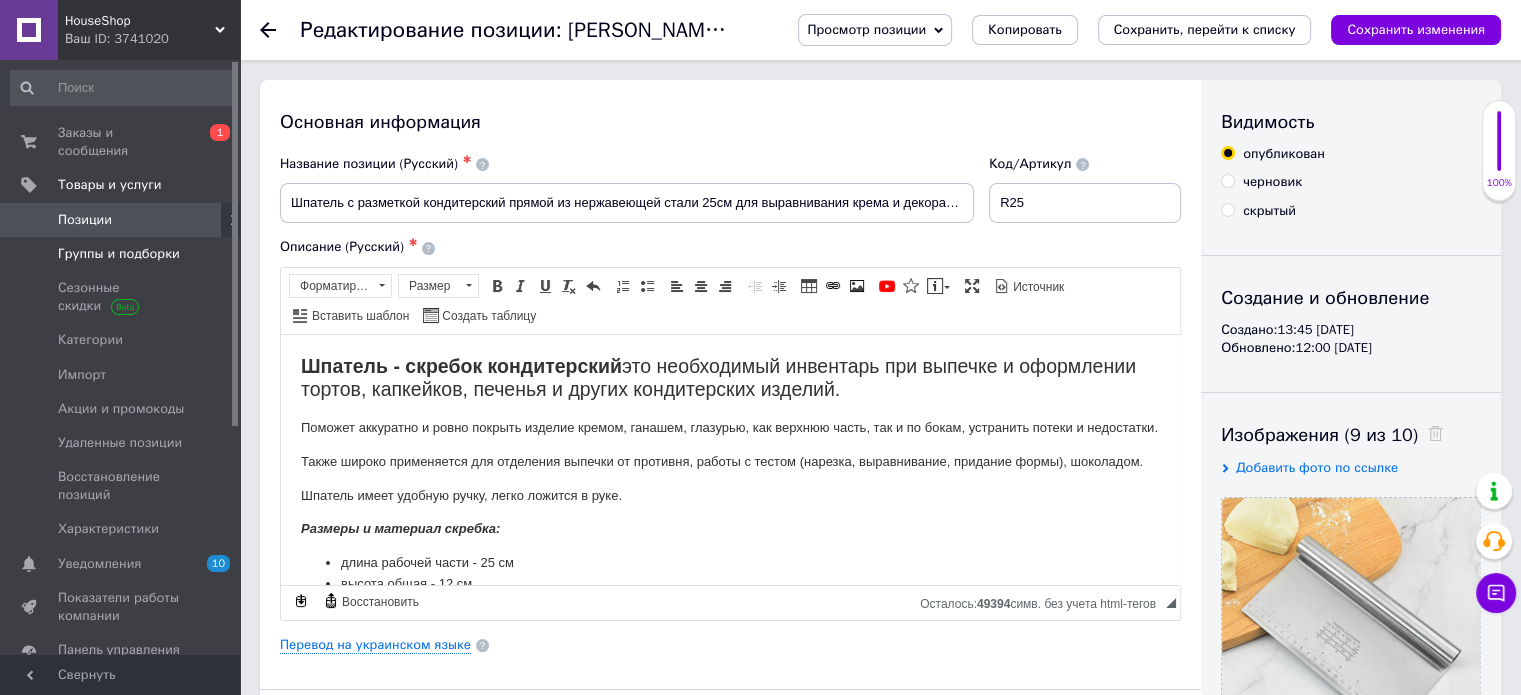 click on "Группы и подборки" at bounding box center [119, 254] 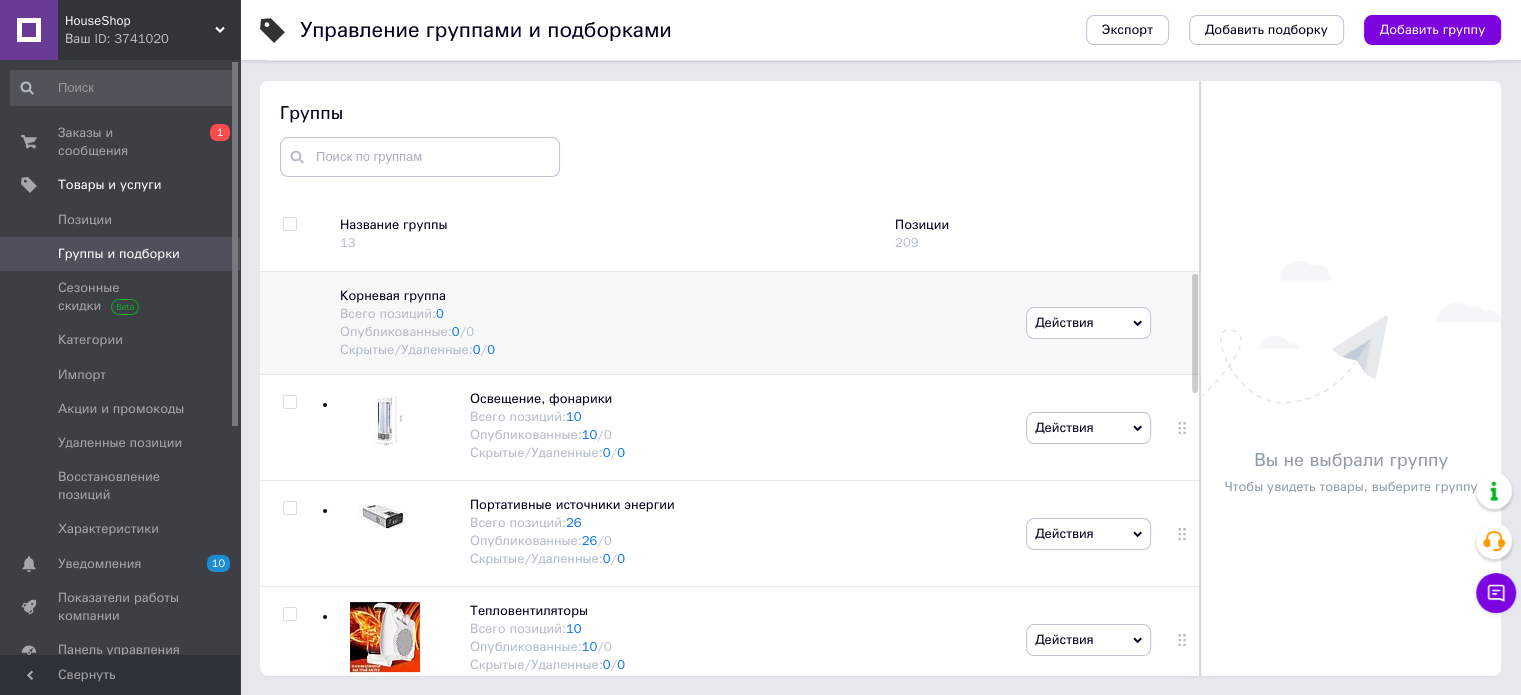 scroll, scrollTop: 113, scrollLeft: 0, axis: vertical 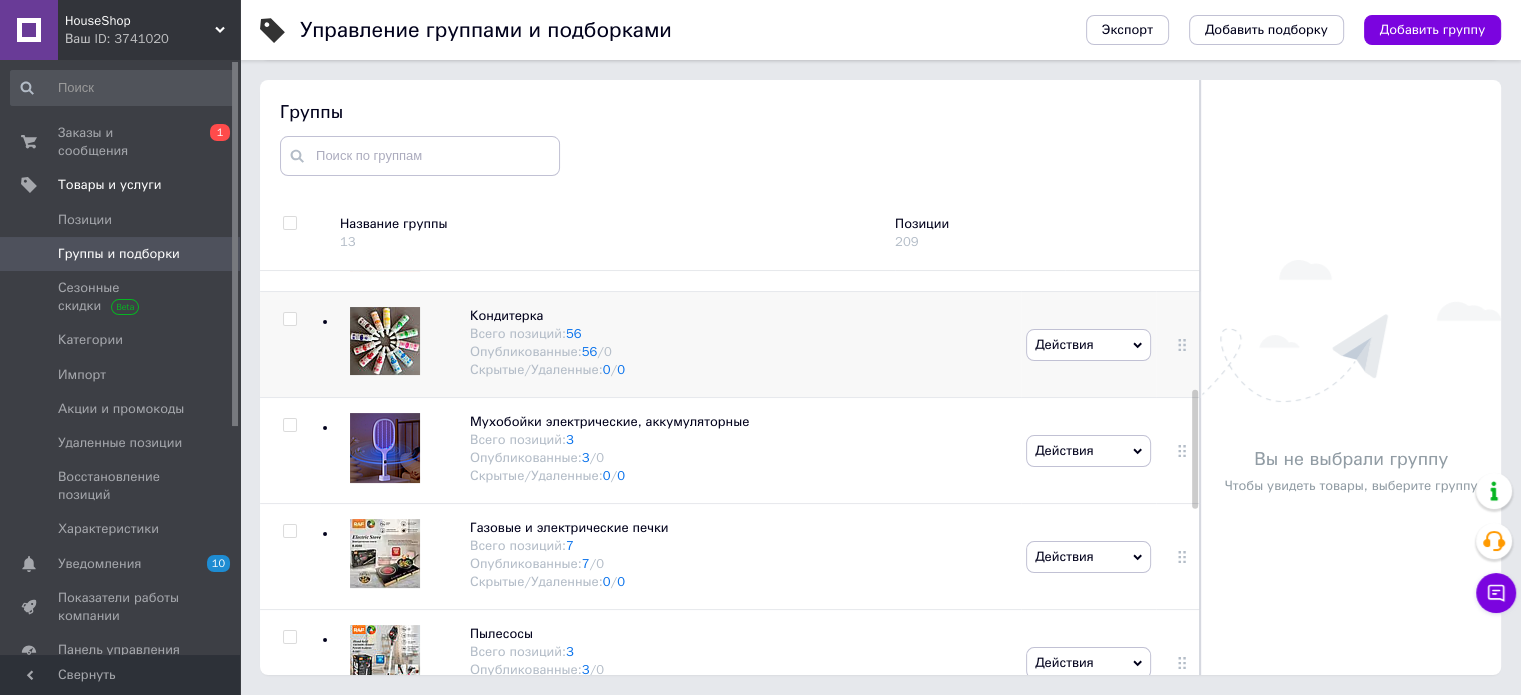 click at bounding box center (289, 319) 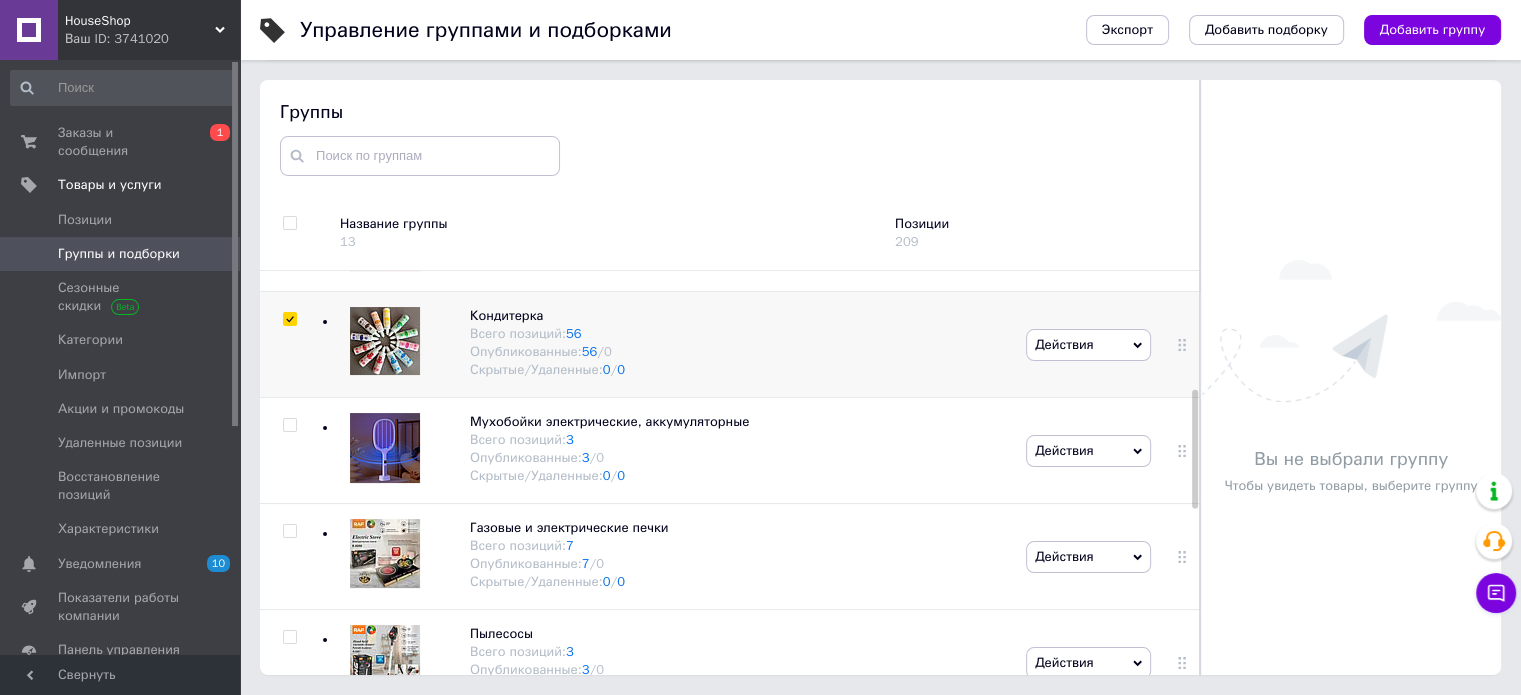 checkbox on "true" 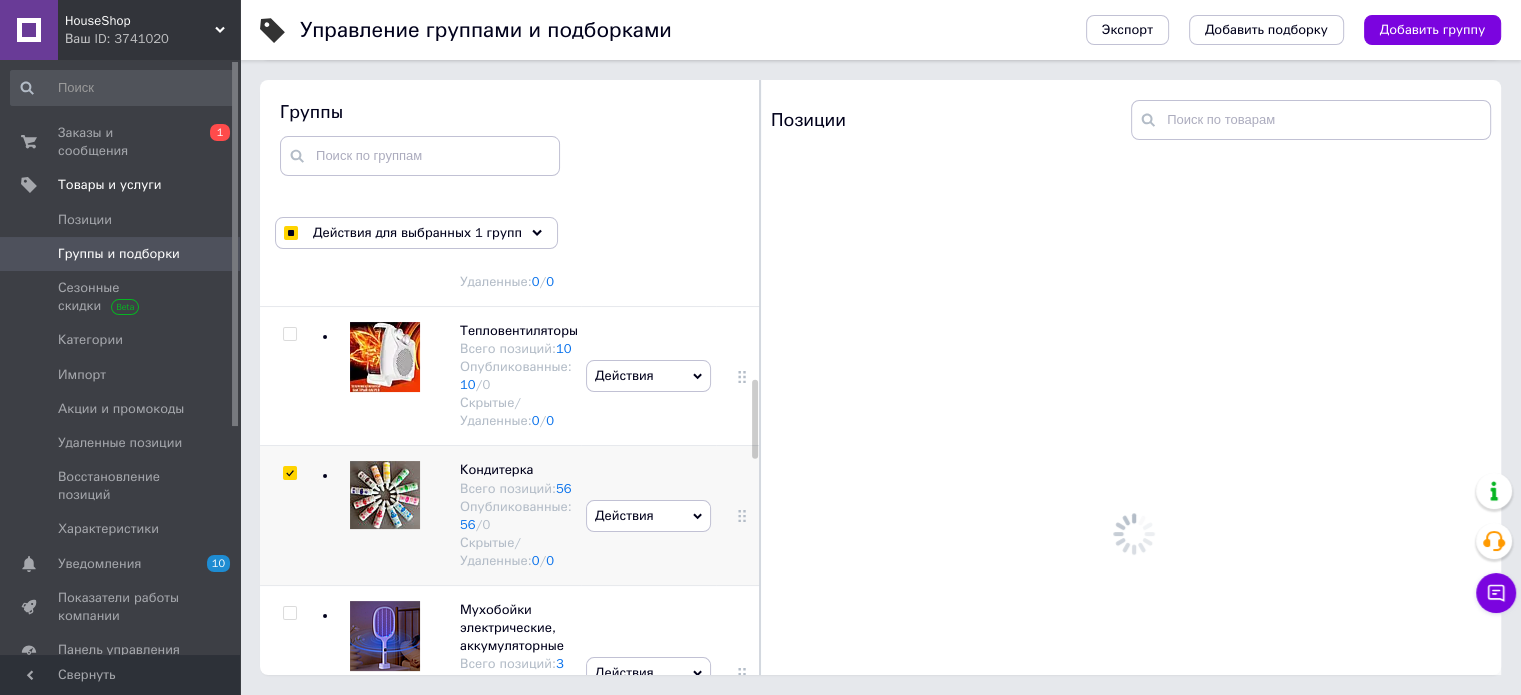 scroll, scrollTop: 553, scrollLeft: 0, axis: vertical 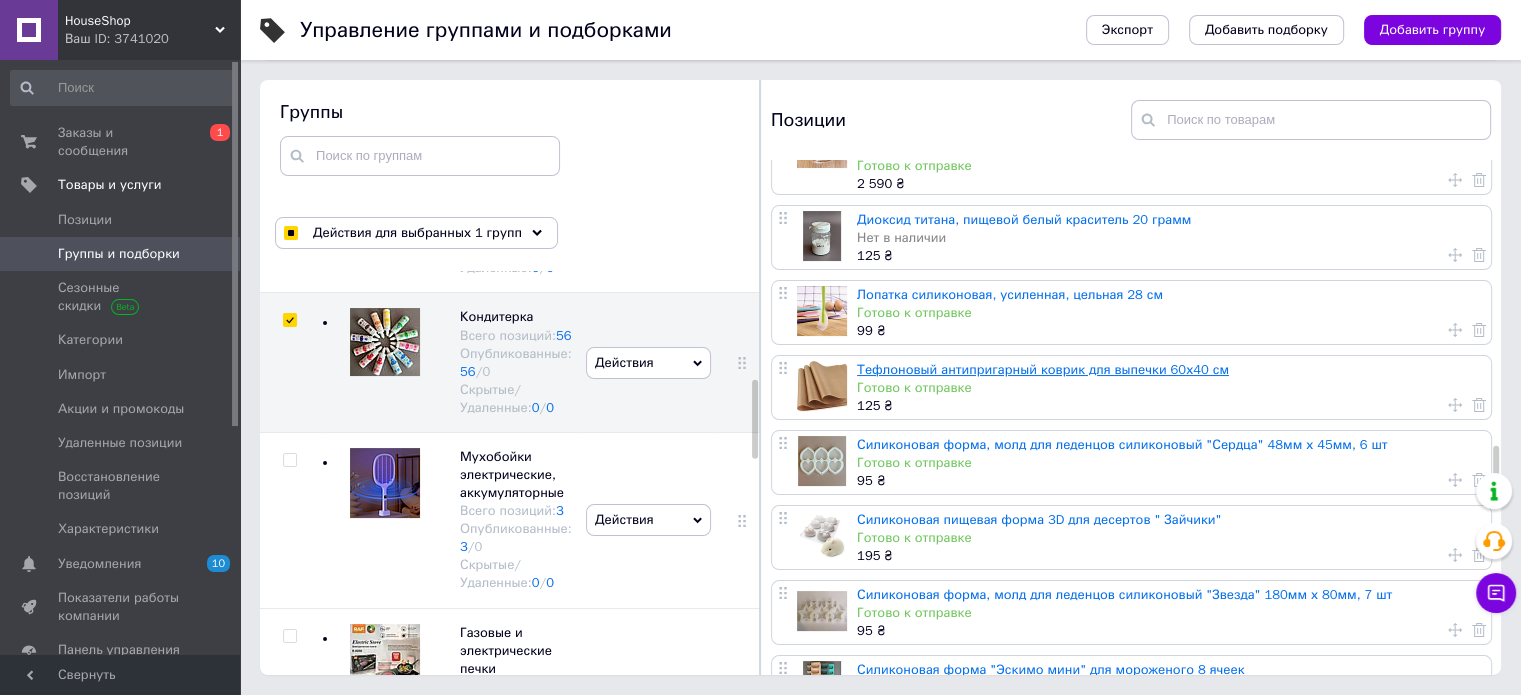 click on "Тефлоновый антипригарный коврик для выпечки 60х40 см" at bounding box center (1043, 369) 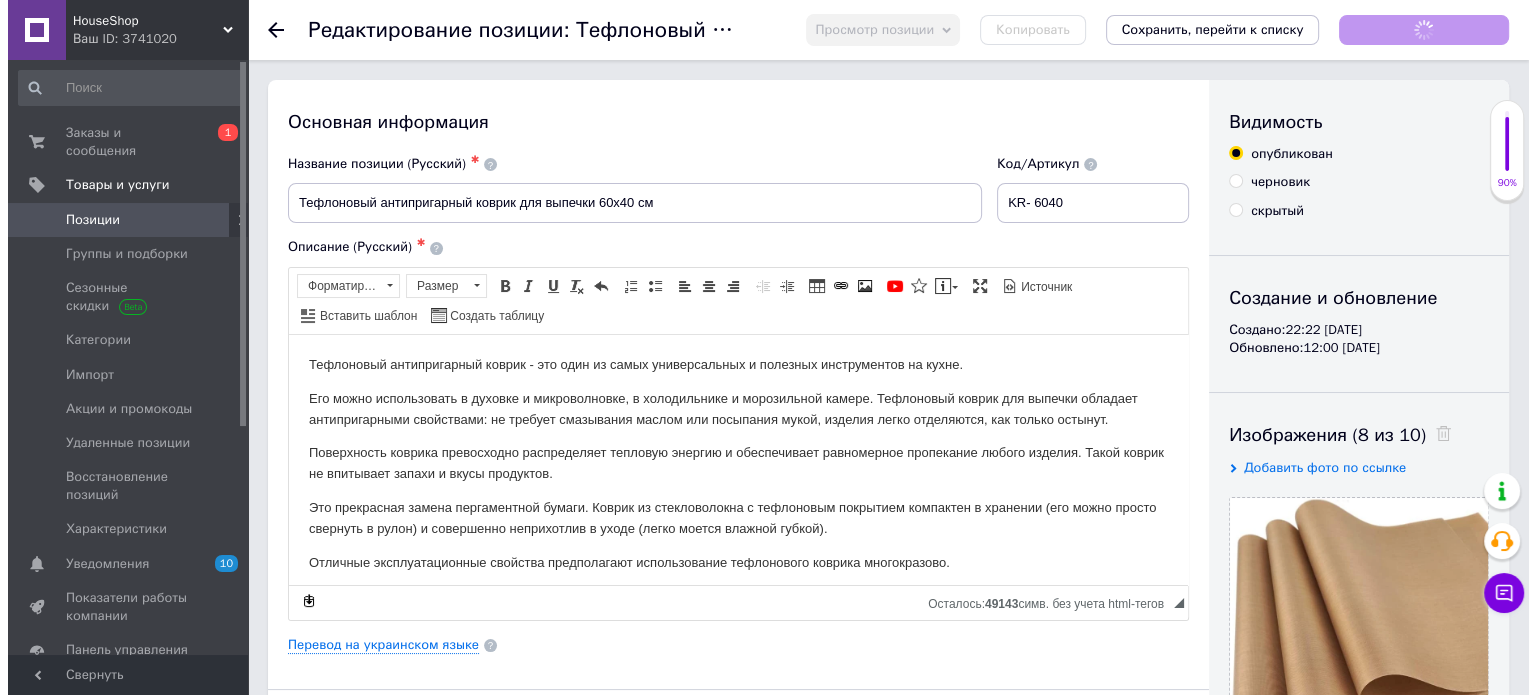 scroll, scrollTop: 0, scrollLeft: 0, axis: both 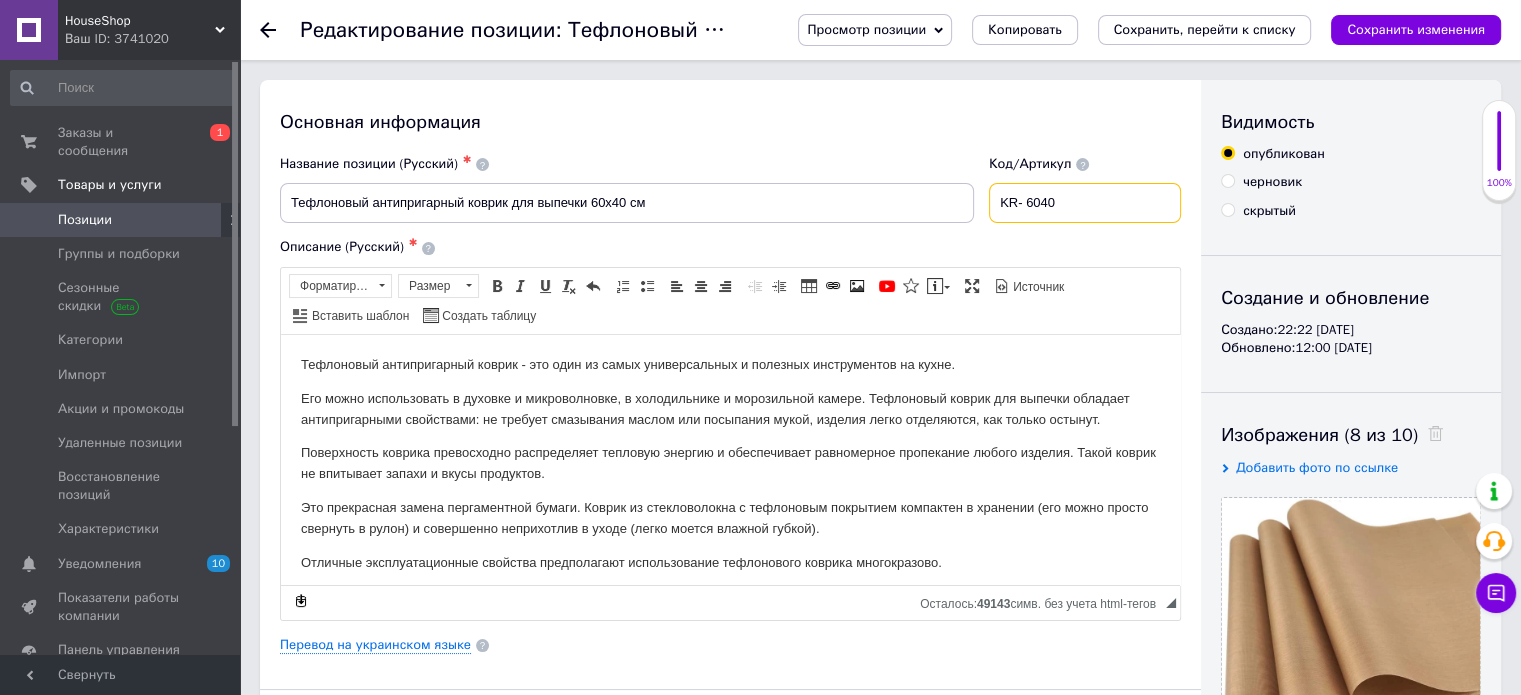 drag, startPoint x: 1063, startPoint y: 199, endPoint x: 1008, endPoint y: 205, distance: 55.326305 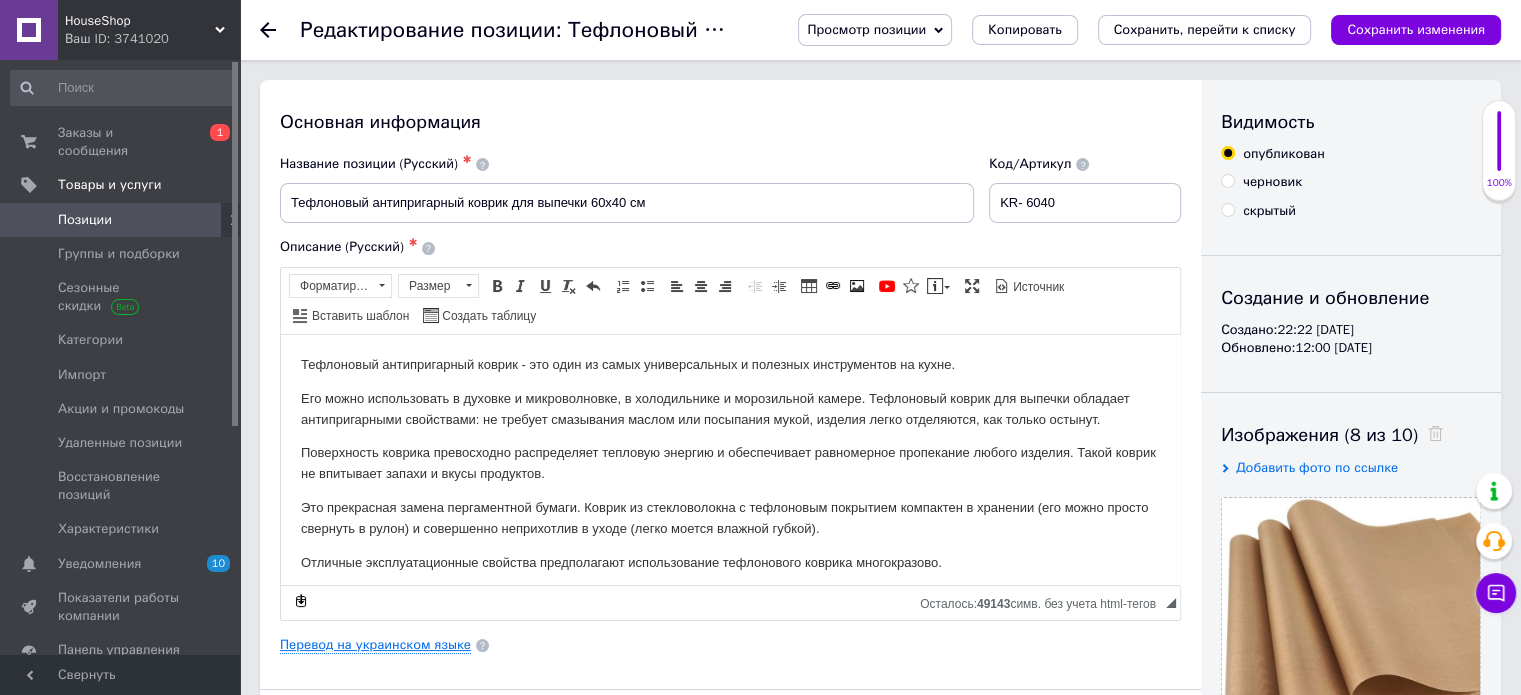 click on "Перевод на украинском языке" at bounding box center [375, 645] 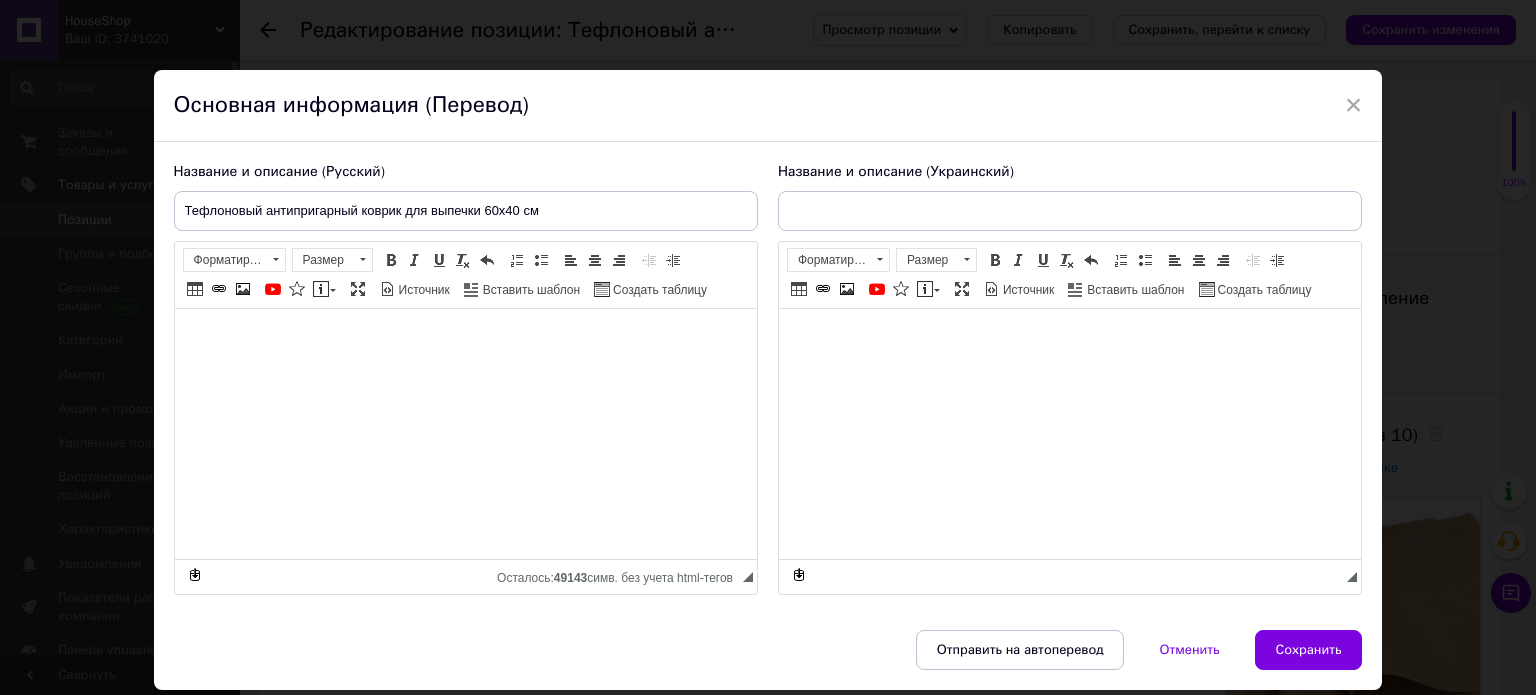 type on "Тефлоновий антипригарний килимок для випічки 60х40 см" 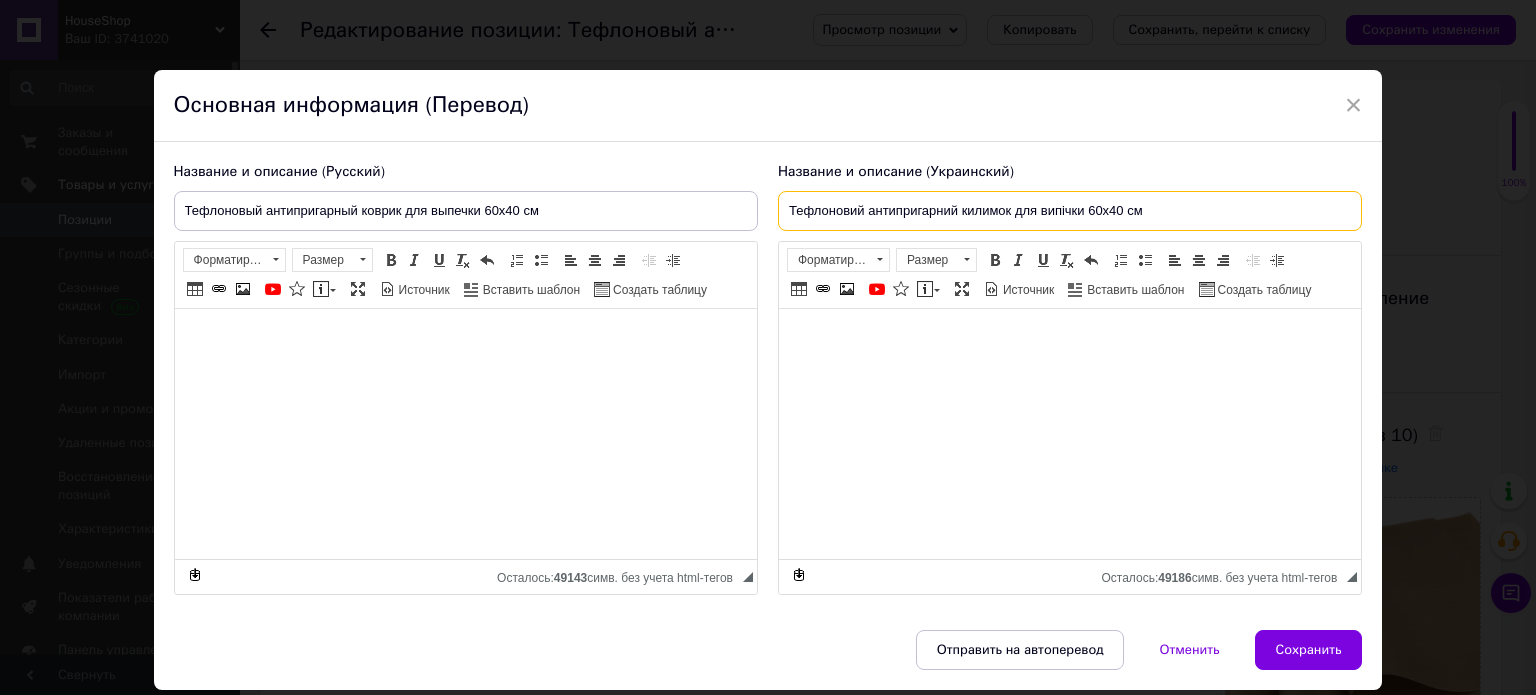 drag, startPoint x: 787, startPoint y: 207, endPoint x: 1147, endPoint y: 199, distance: 360.08887 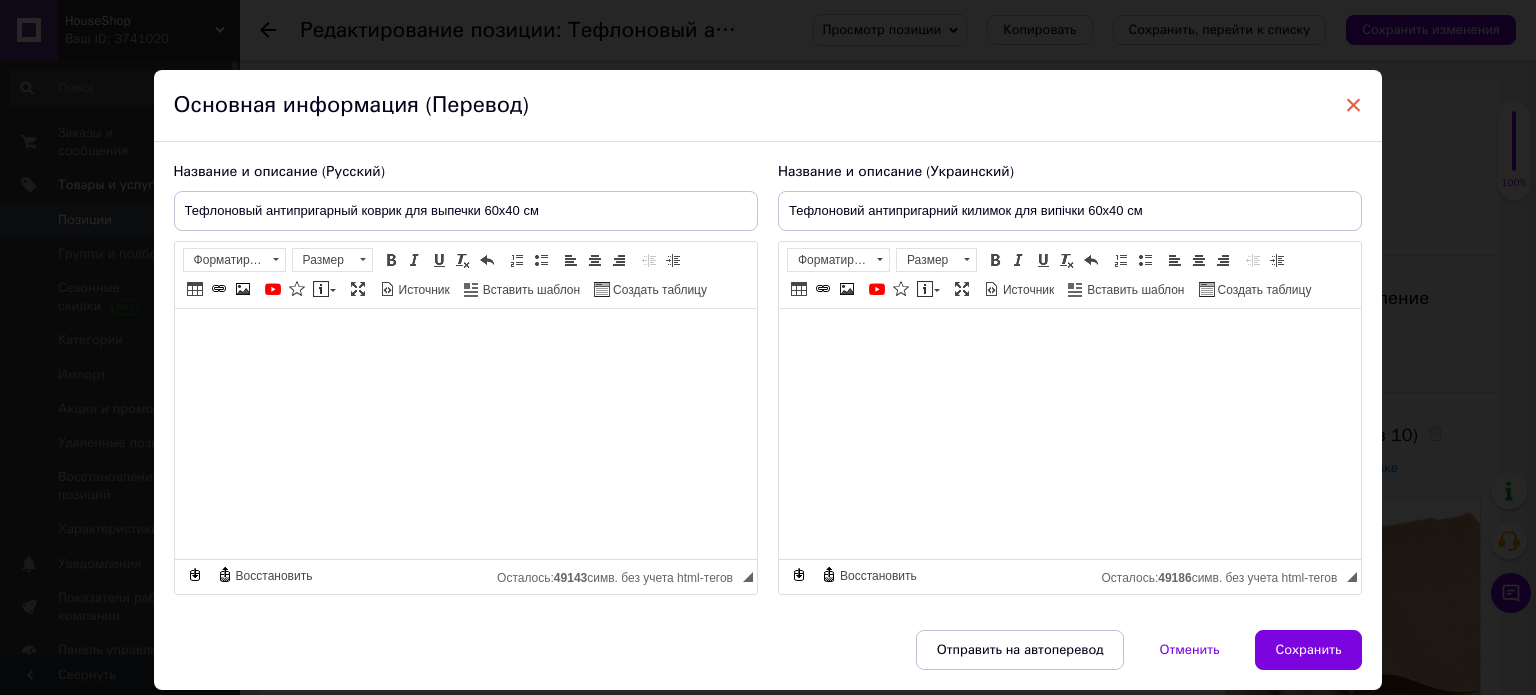 click on "×" at bounding box center [1354, 105] 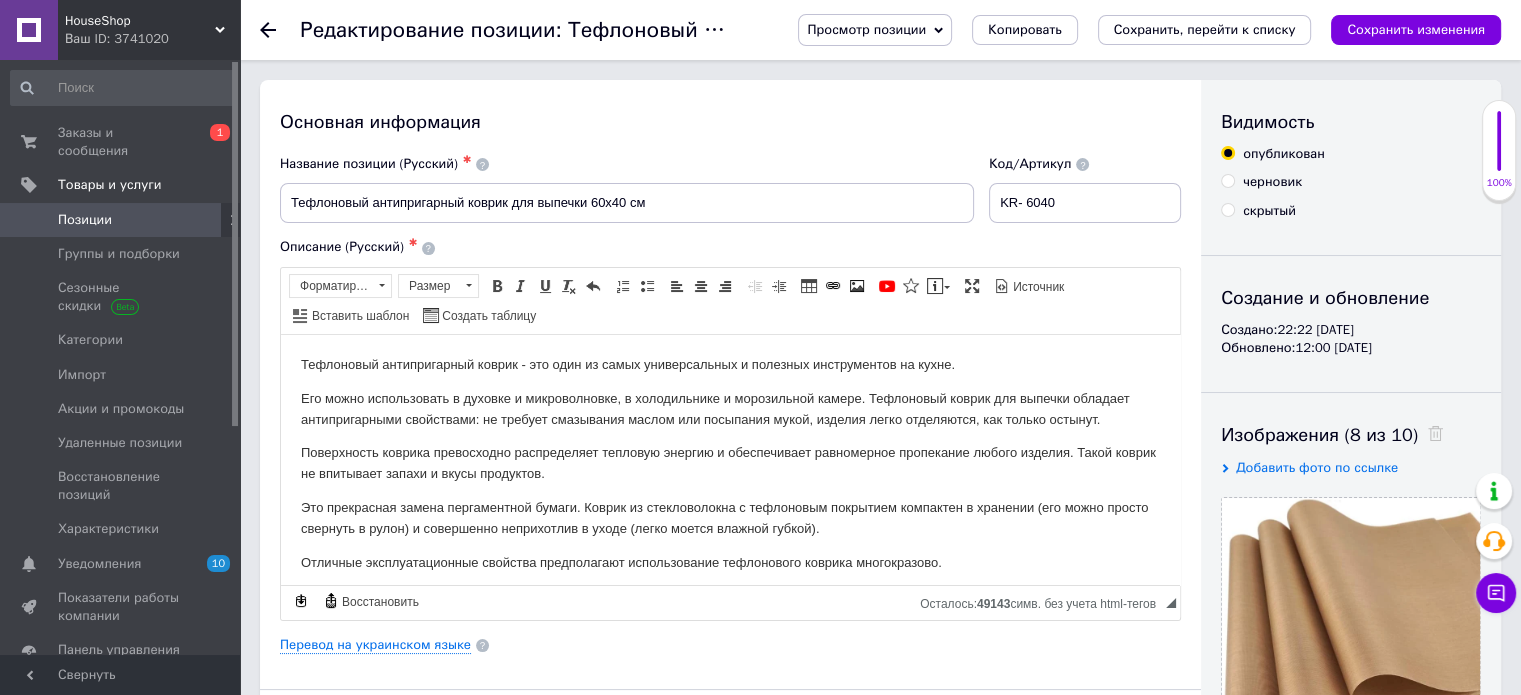 click 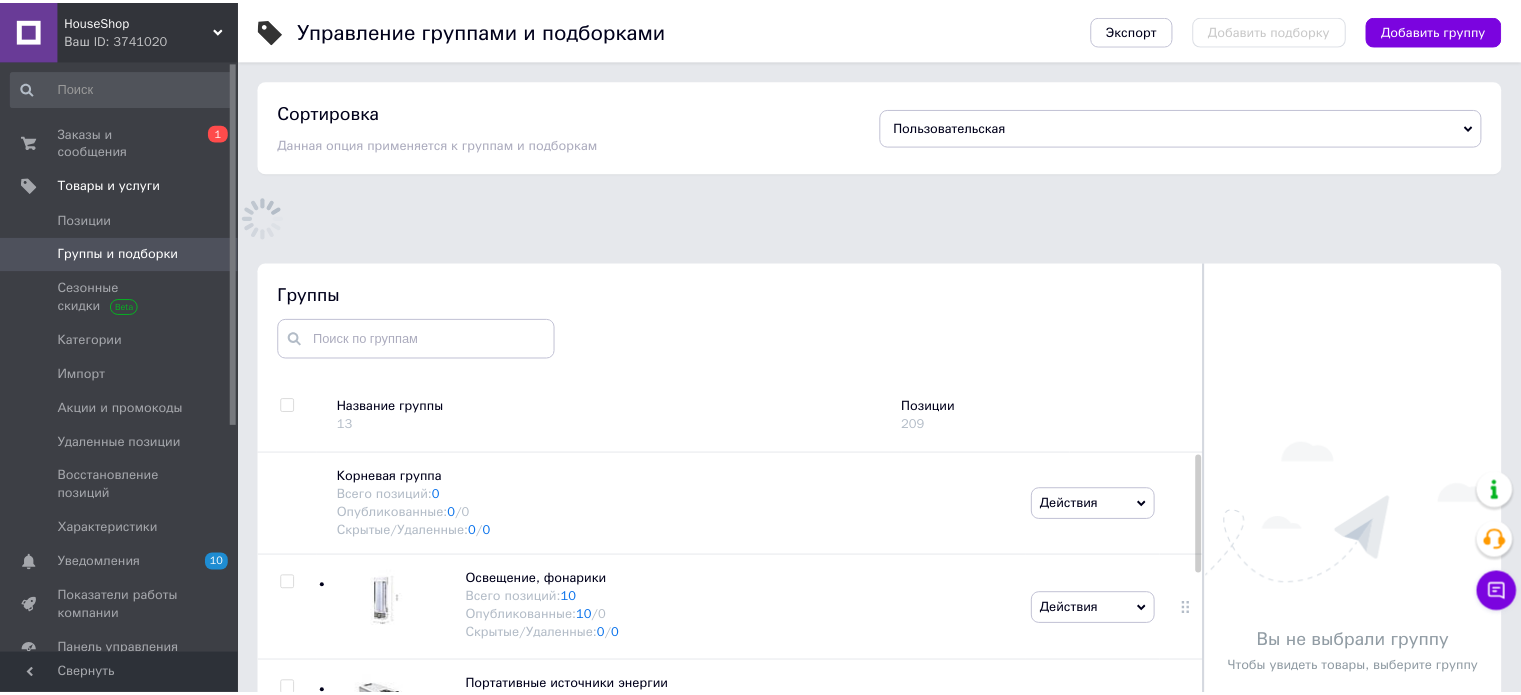 scroll, scrollTop: 100, scrollLeft: 0, axis: vertical 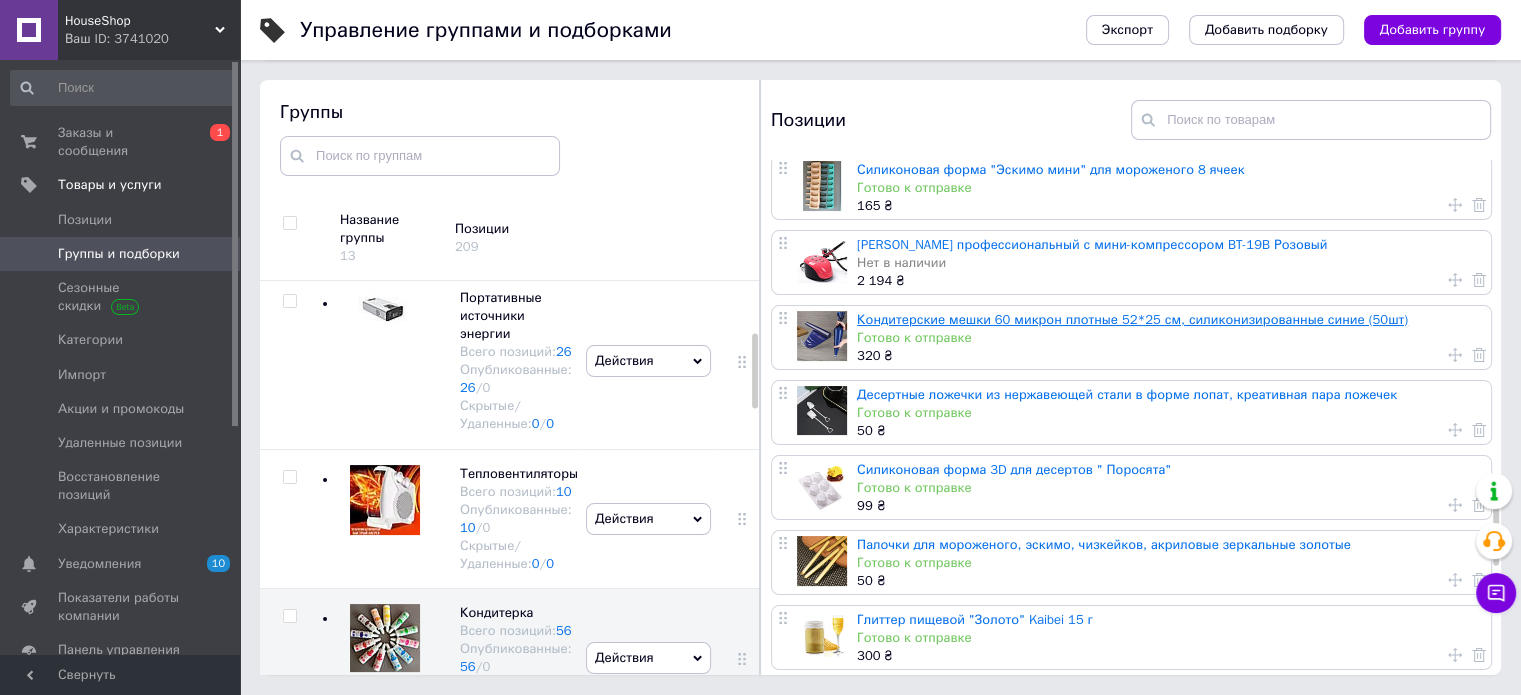 click on "Кондитерские мешки 60 микрон плотные 52*25 см, силиконизированные синие (50шт)" at bounding box center (1132, 319) 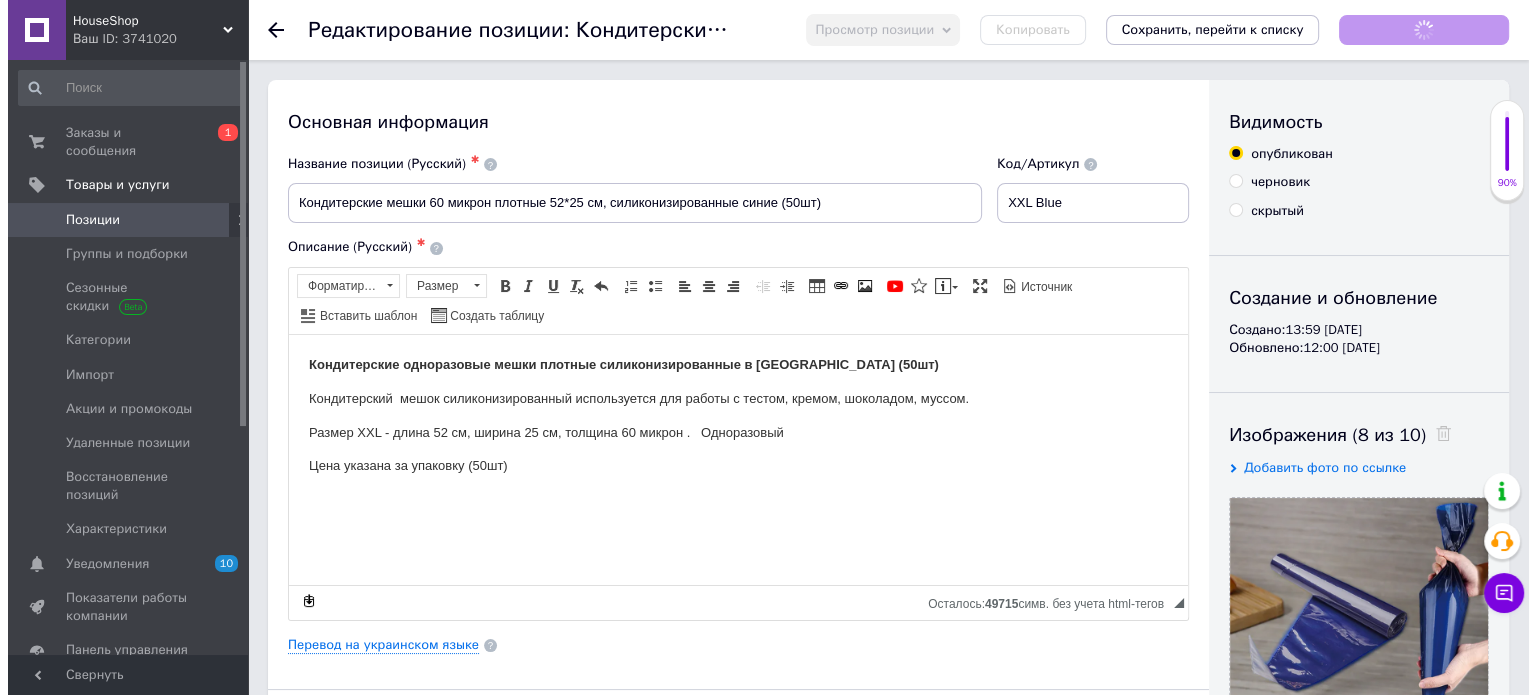 scroll, scrollTop: 0, scrollLeft: 0, axis: both 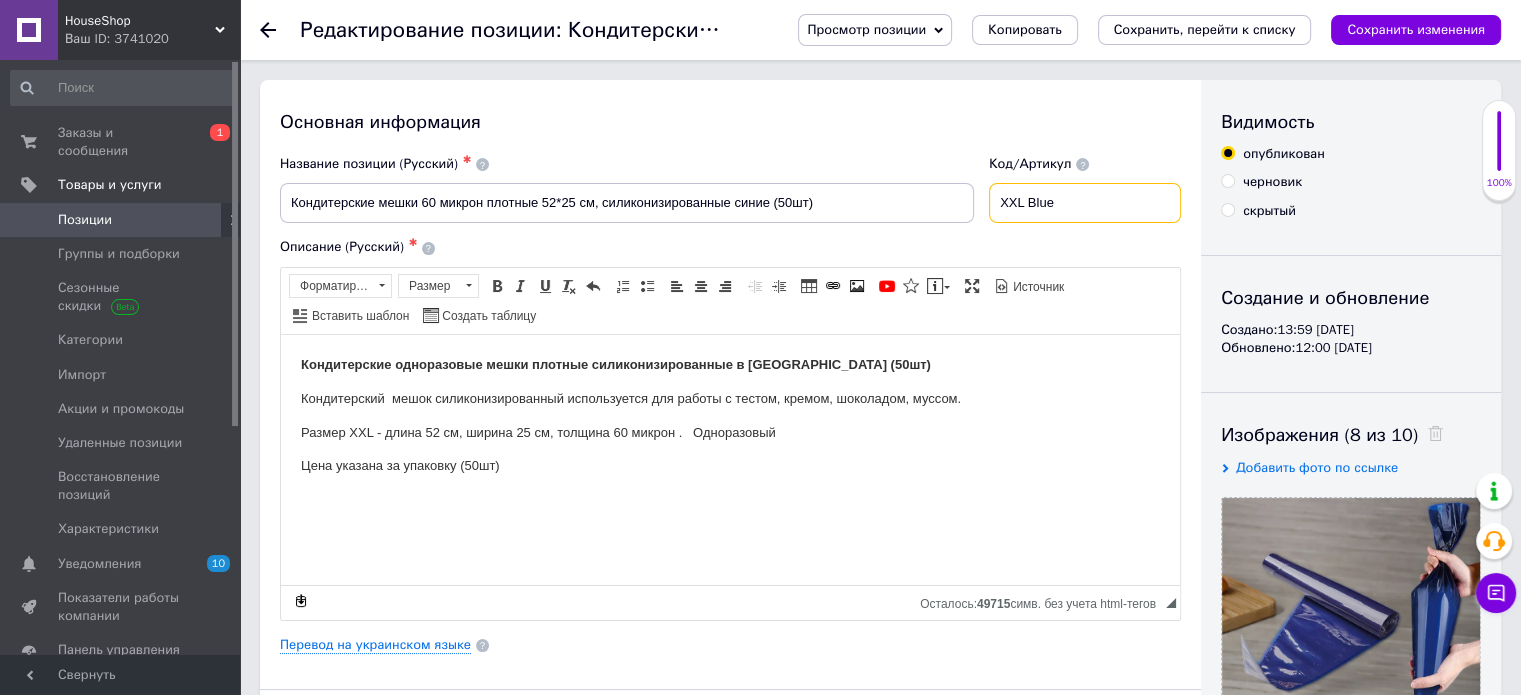 drag, startPoint x: 1074, startPoint y: 199, endPoint x: 1005, endPoint y: 199, distance: 69 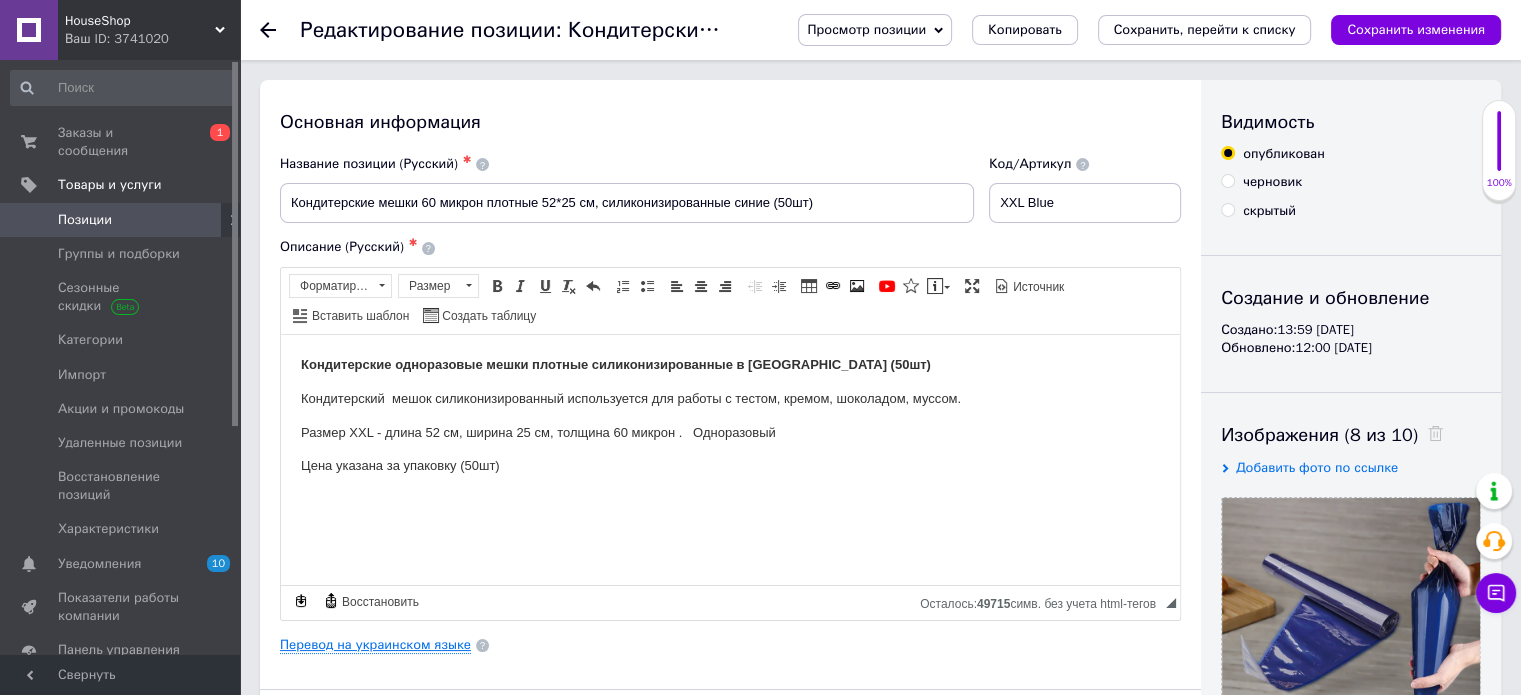 click on "Перевод на украинском языке" at bounding box center [375, 645] 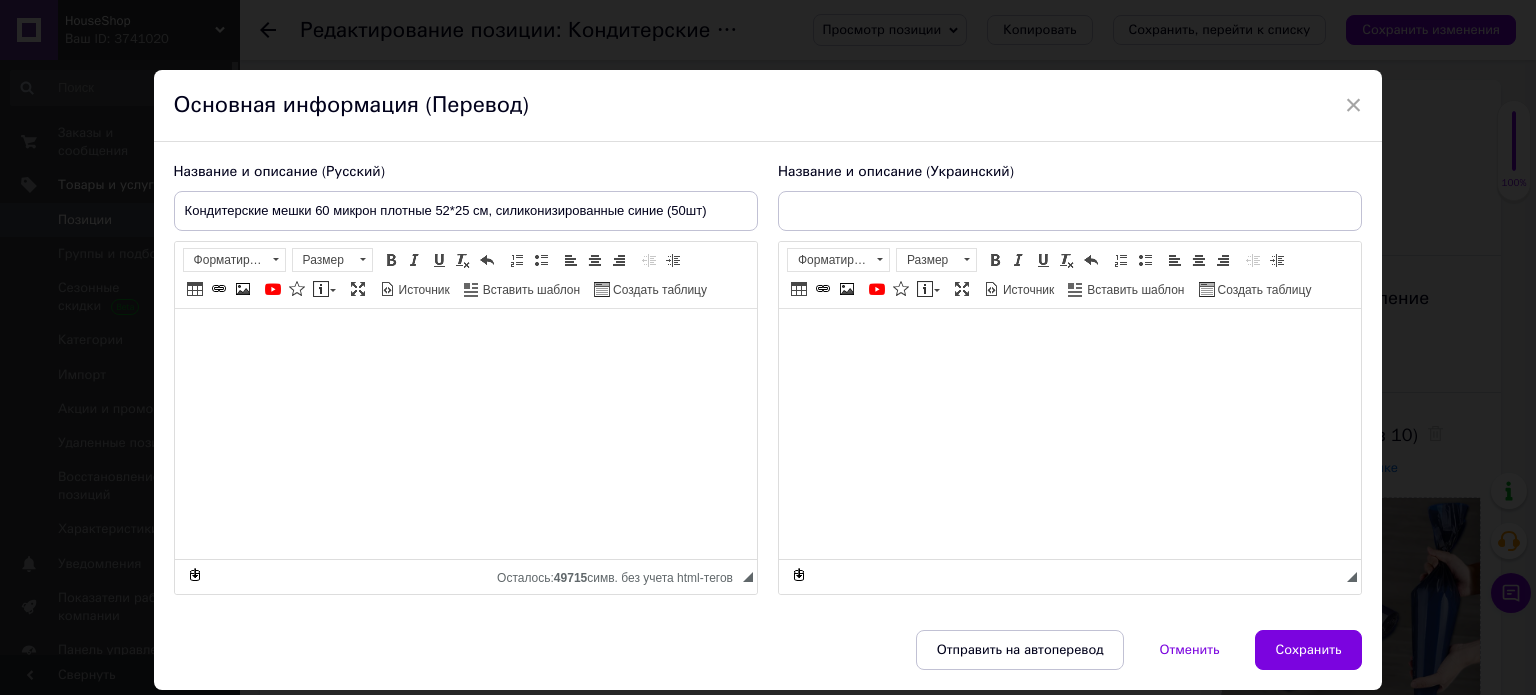 type on "Кондитерські мішки 60 мікрон щільні 52х25 см, силіконізовані сині (50шт)" 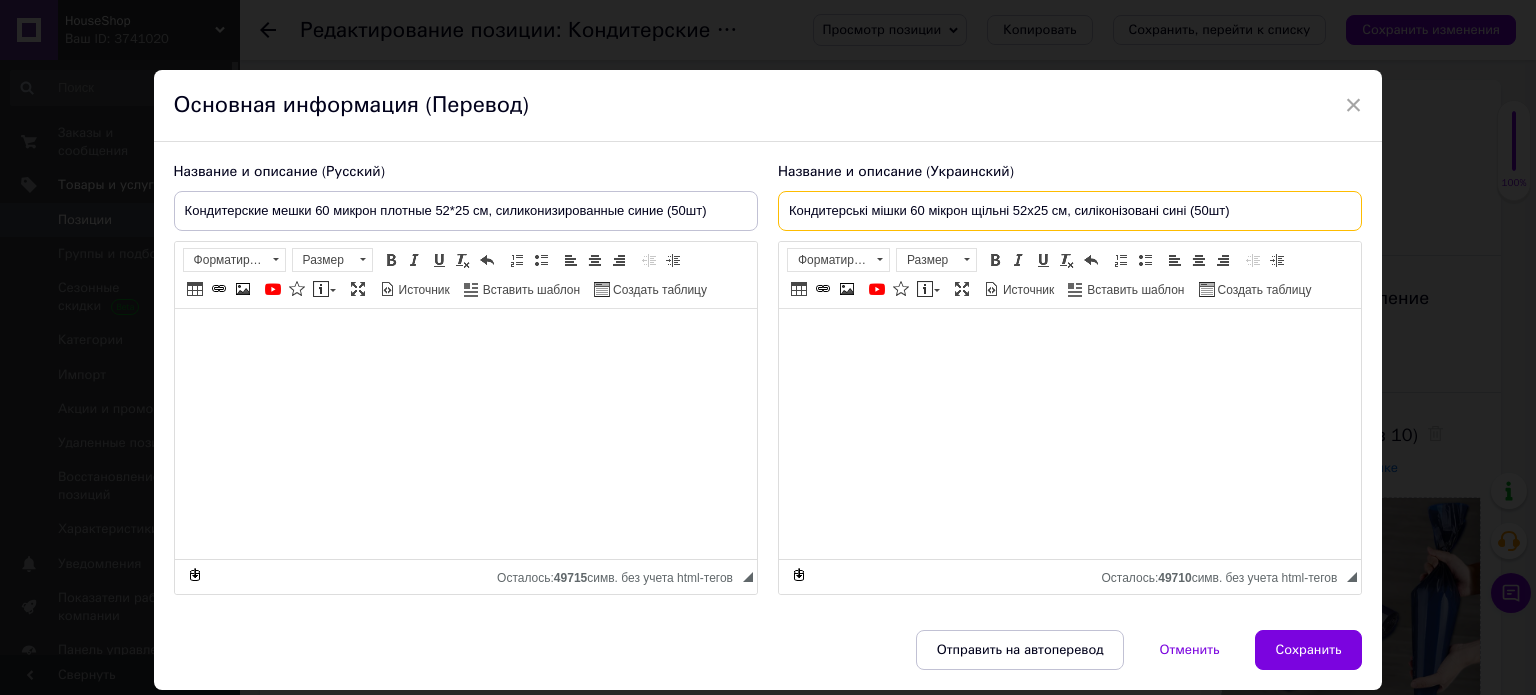 drag, startPoint x: 784, startPoint y: 211, endPoint x: 1187, endPoint y: 202, distance: 403.1005 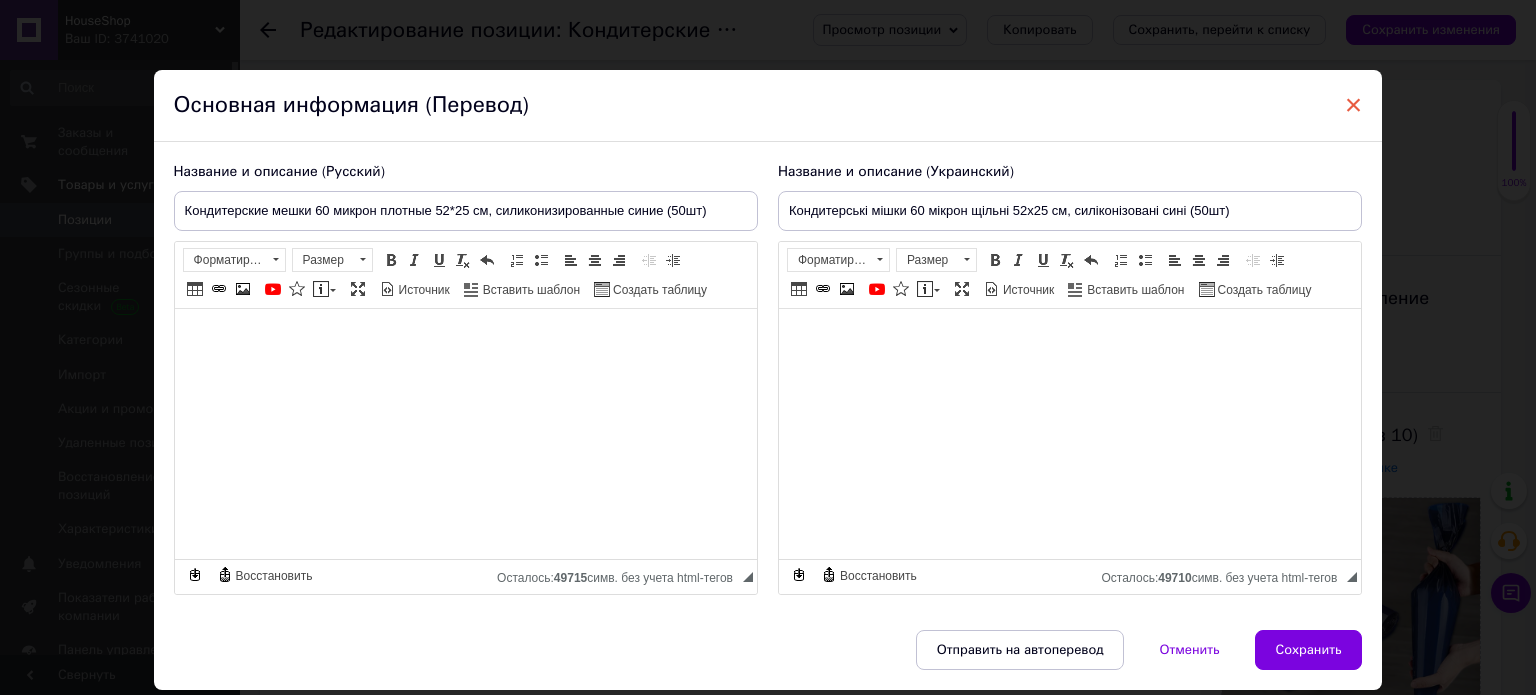 click on "×" at bounding box center [1354, 105] 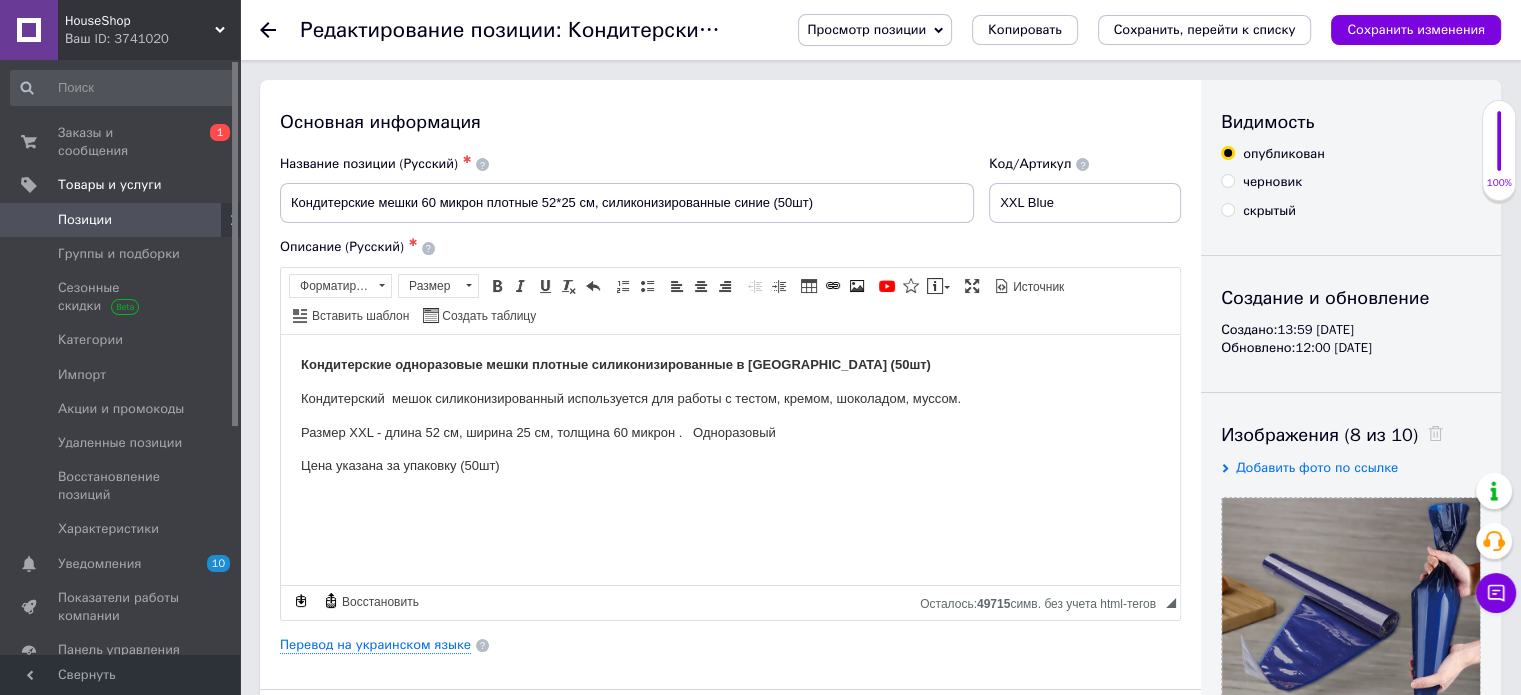 click 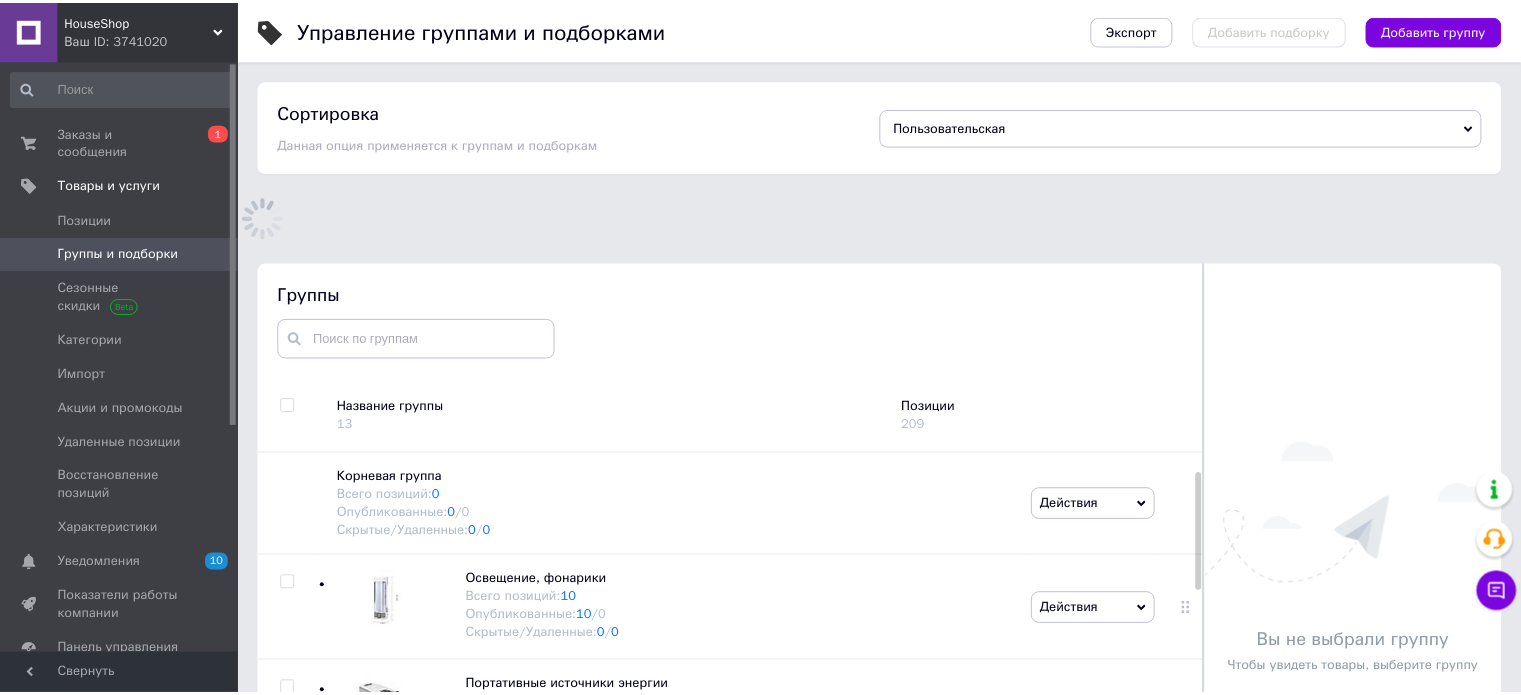 scroll, scrollTop: 183, scrollLeft: 0, axis: vertical 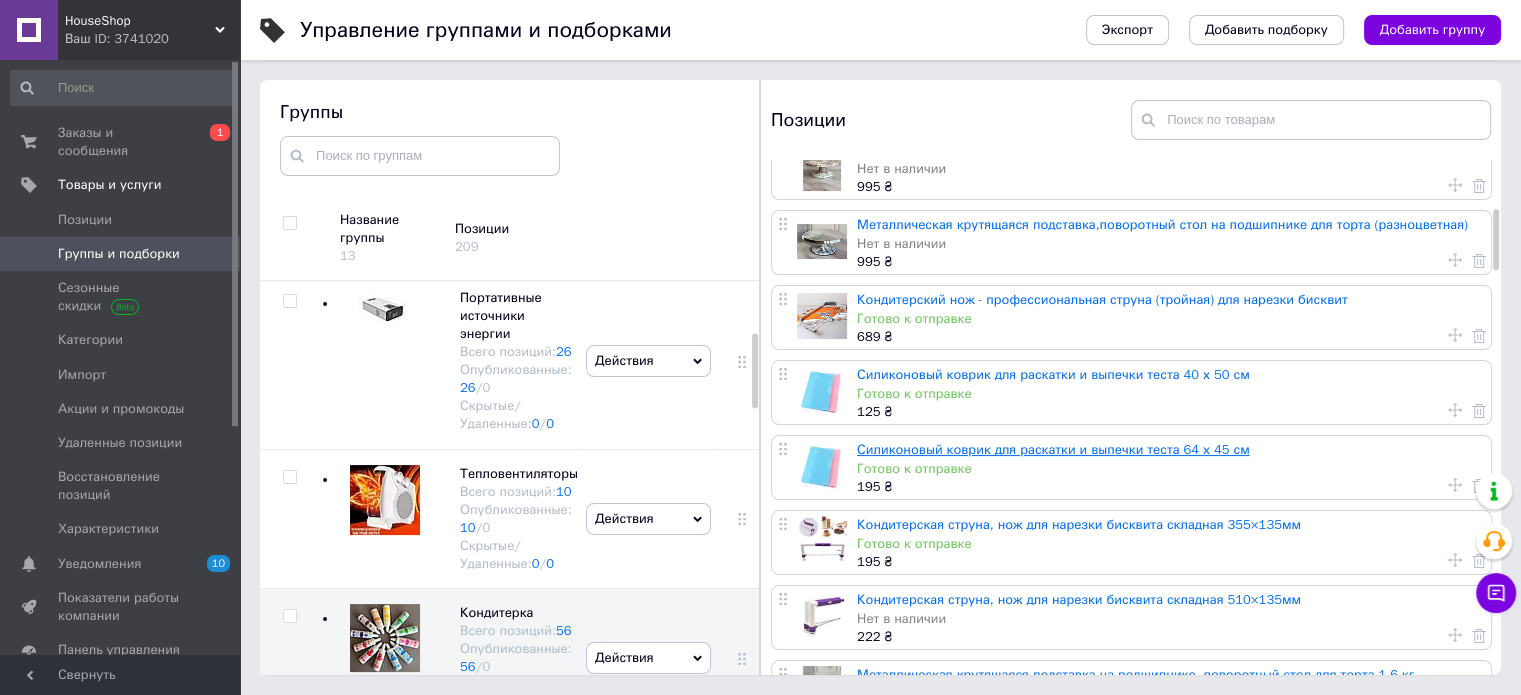 click on "Силиконовый коврик для раскатки и выпечки теста 64 х 45 см" at bounding box center [1053, 449] 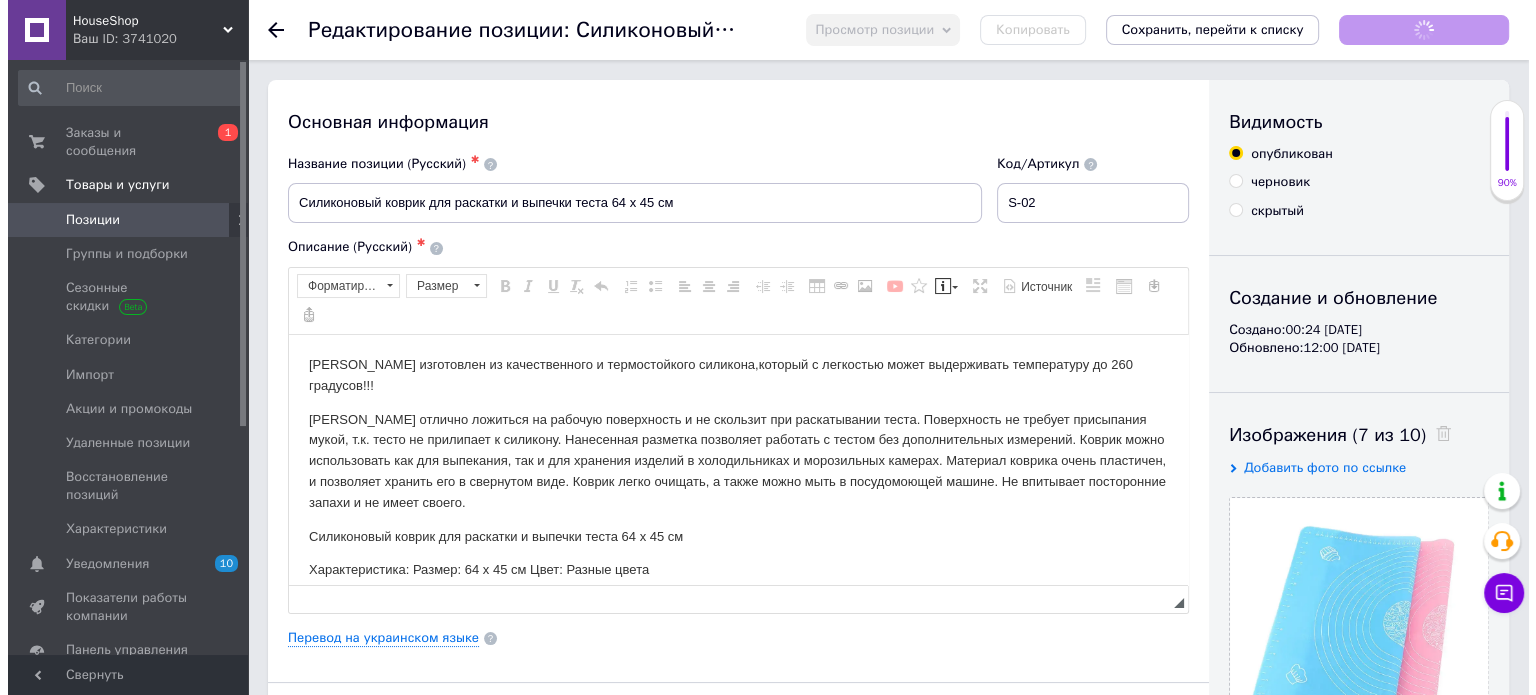 scroll, scrollTop: 0, scrollLeft: 0, axis: both 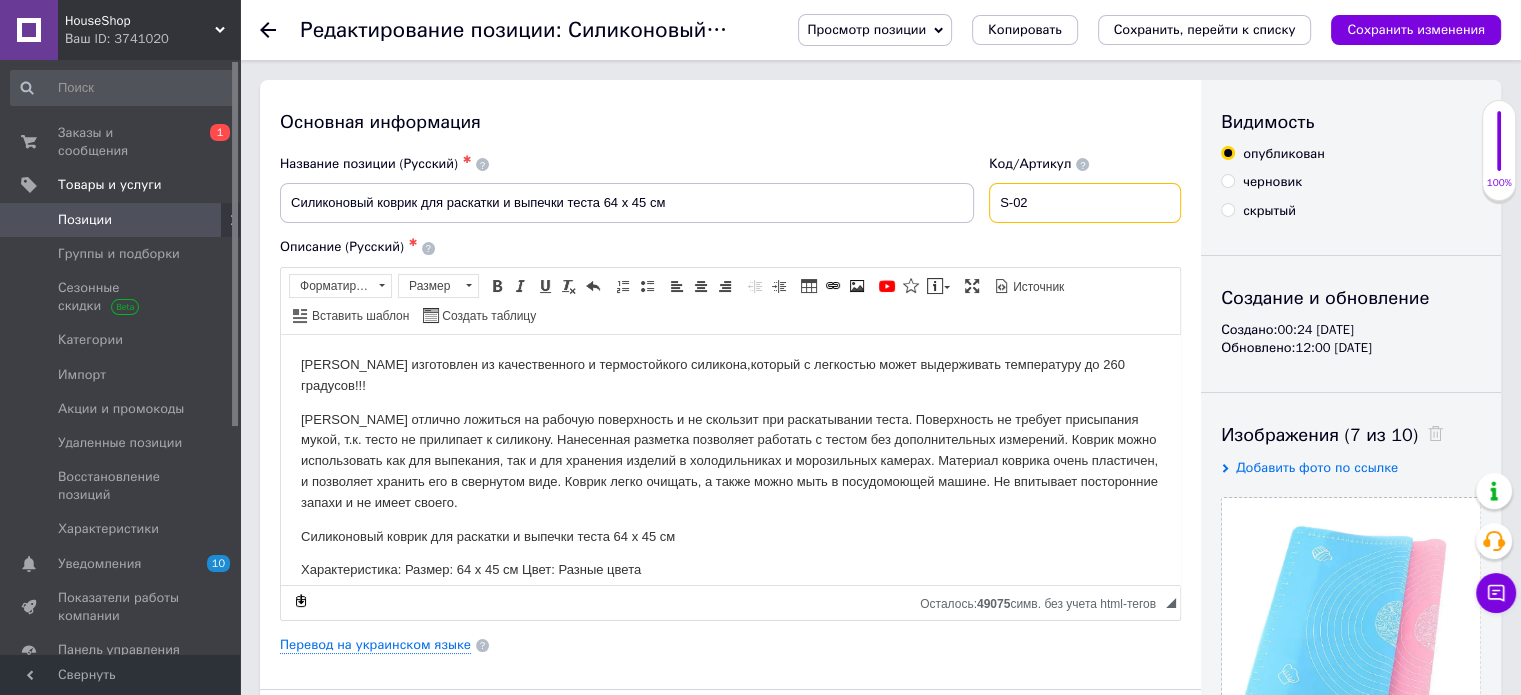 drag, startPoint x: 1046, startPoint y: 198, endPoint x: 1012, endPoint y: 200, distance: 34.058773 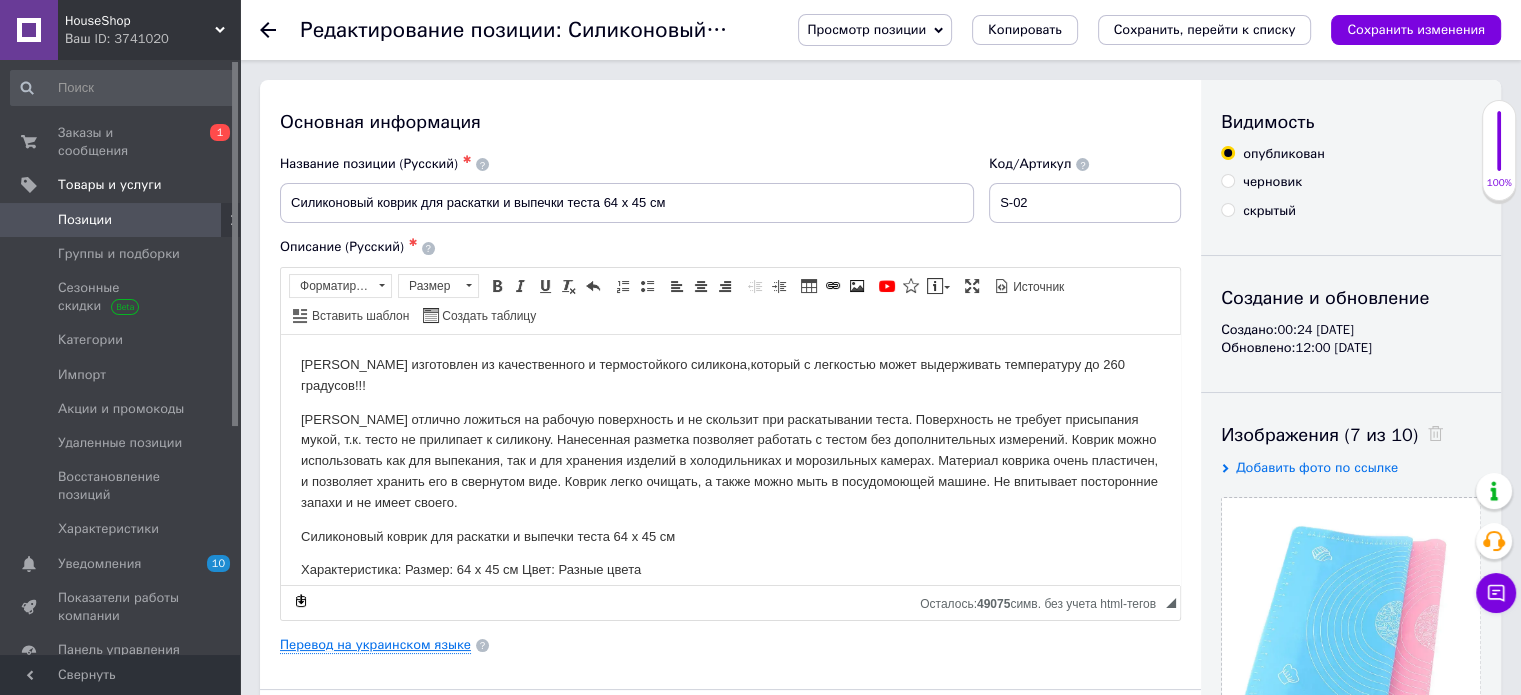 click on "Перевод на украинском языке" at bounding box center (375, 645) 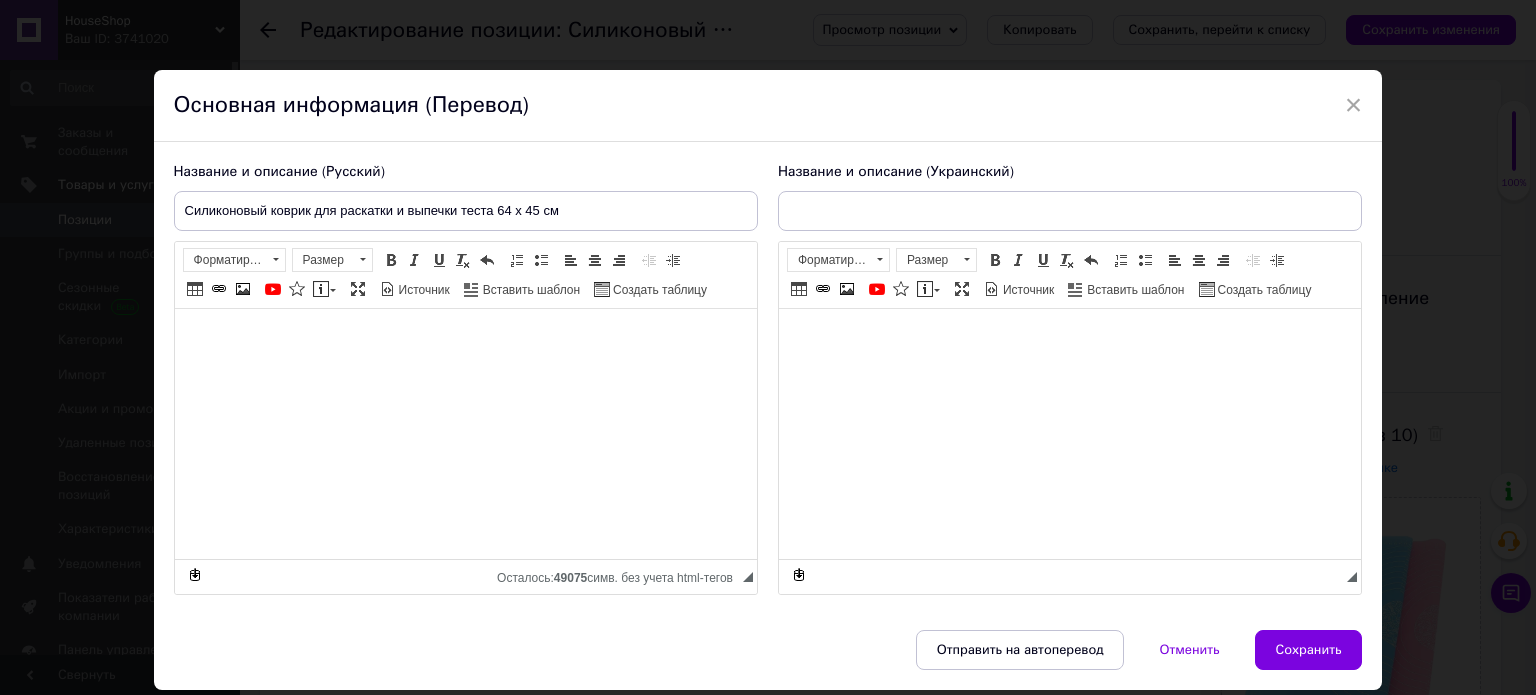 type on "Силіконовий килимок для розкочування і випікання тіста 64 х 45 см" 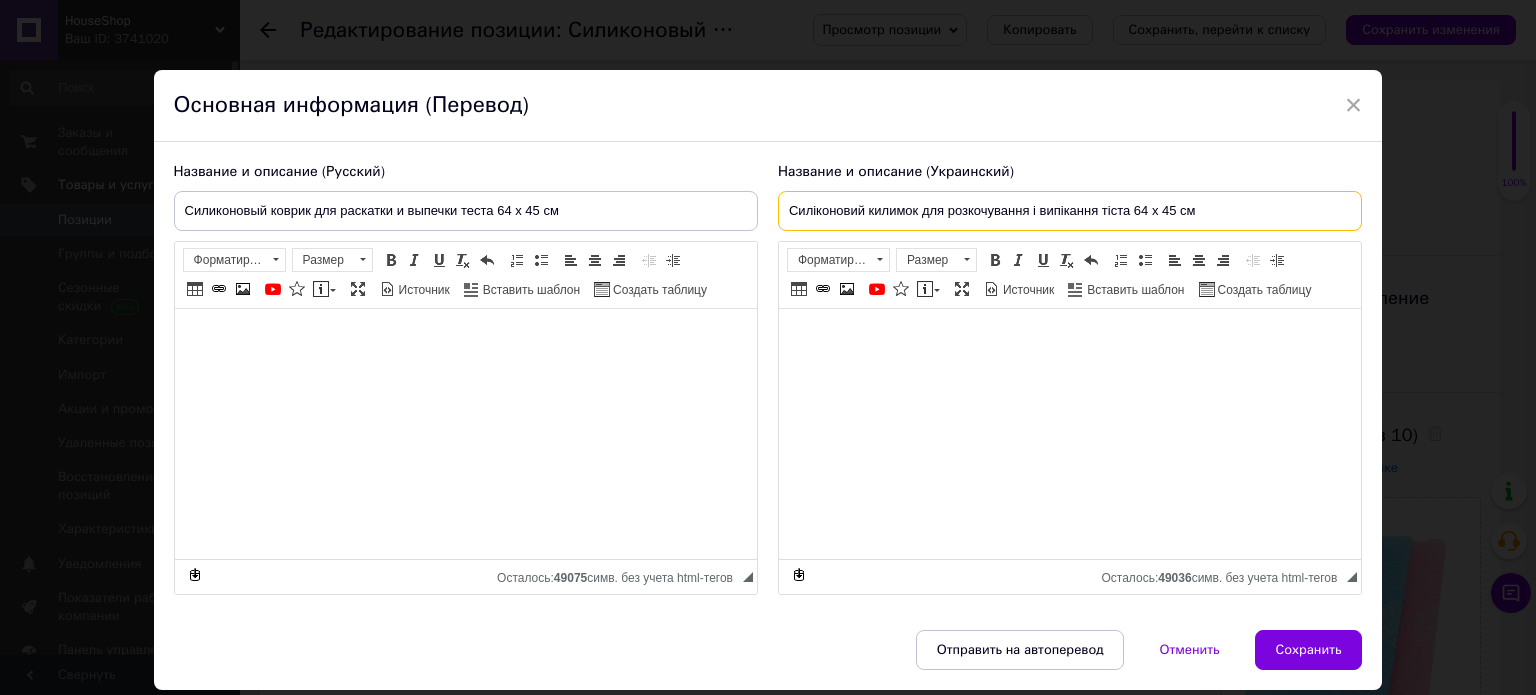 drag, startPoint x: 784, startPoint y: 208, endPoint x: 1209, endPoint y: 215, distance: 425.05765 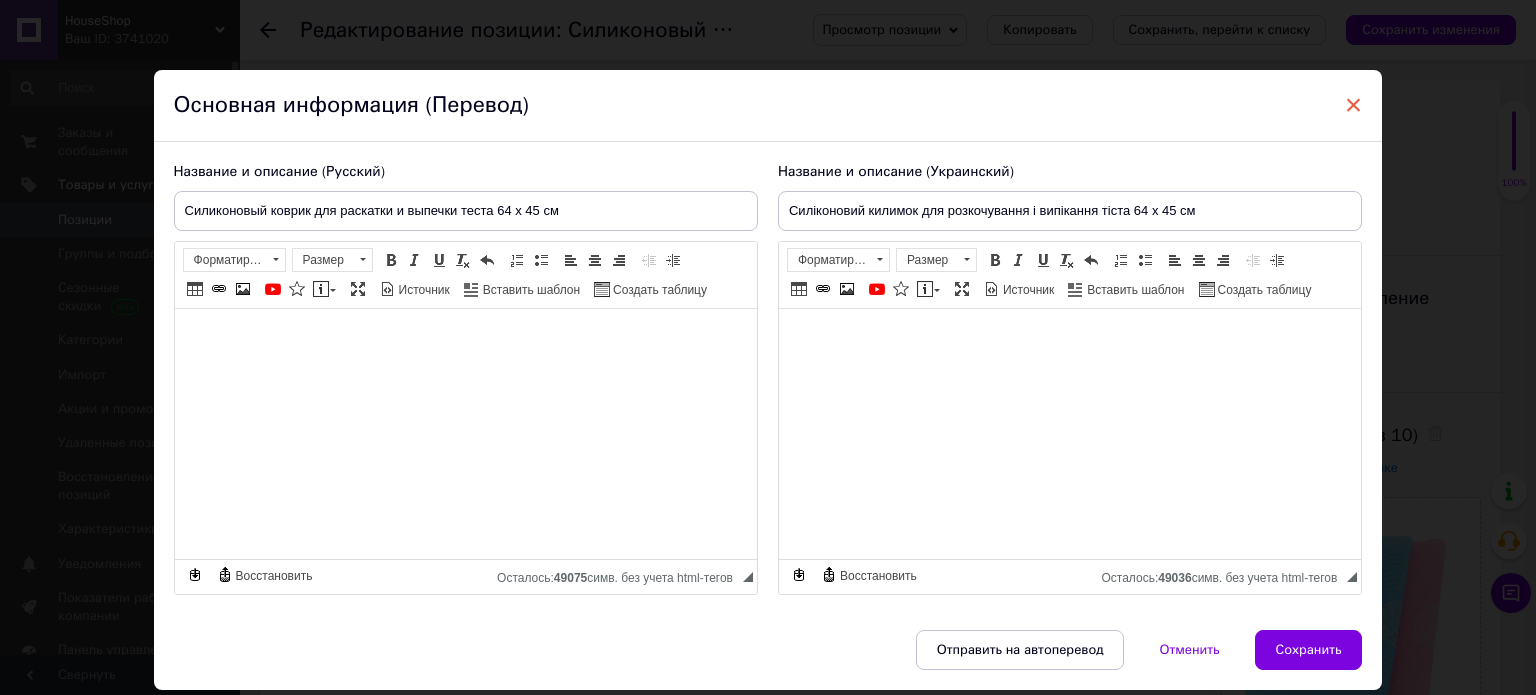 click on "×" at bounding box center [1354, 105] 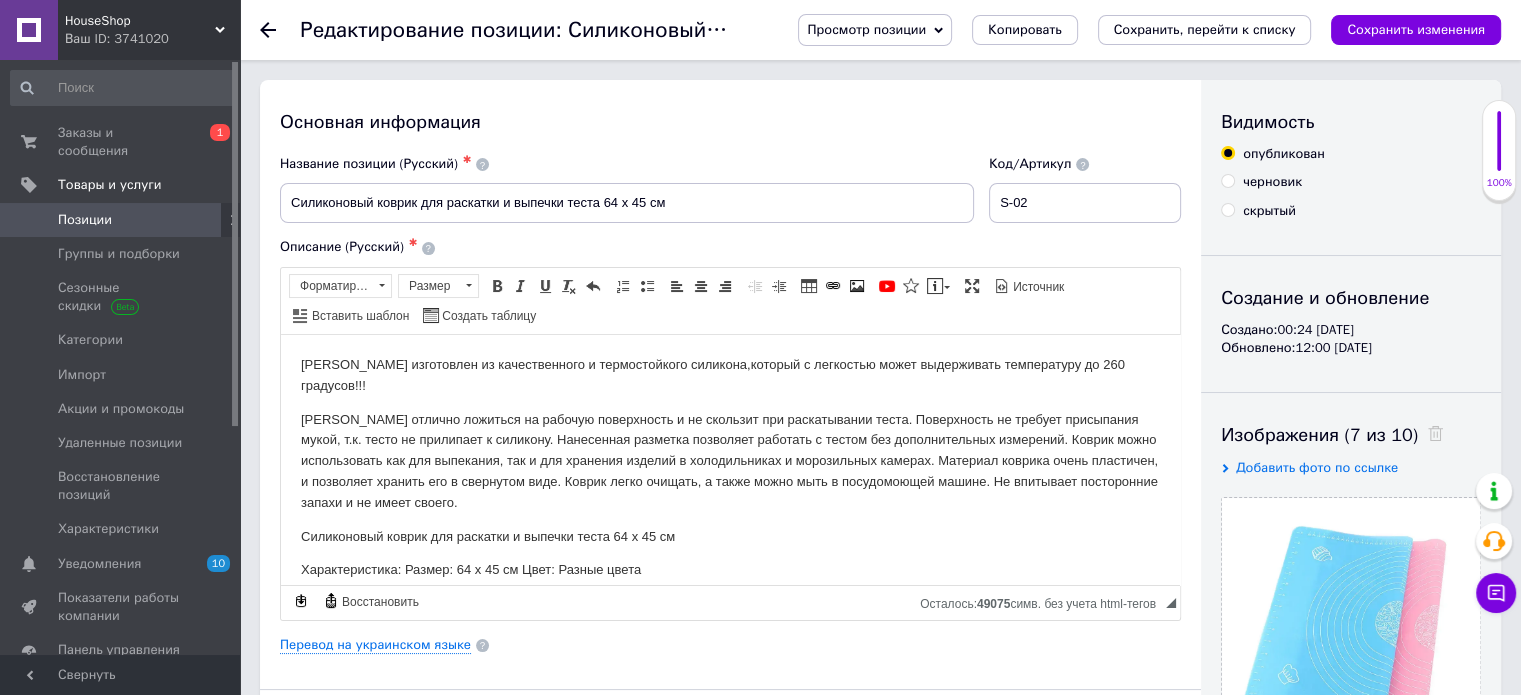 click 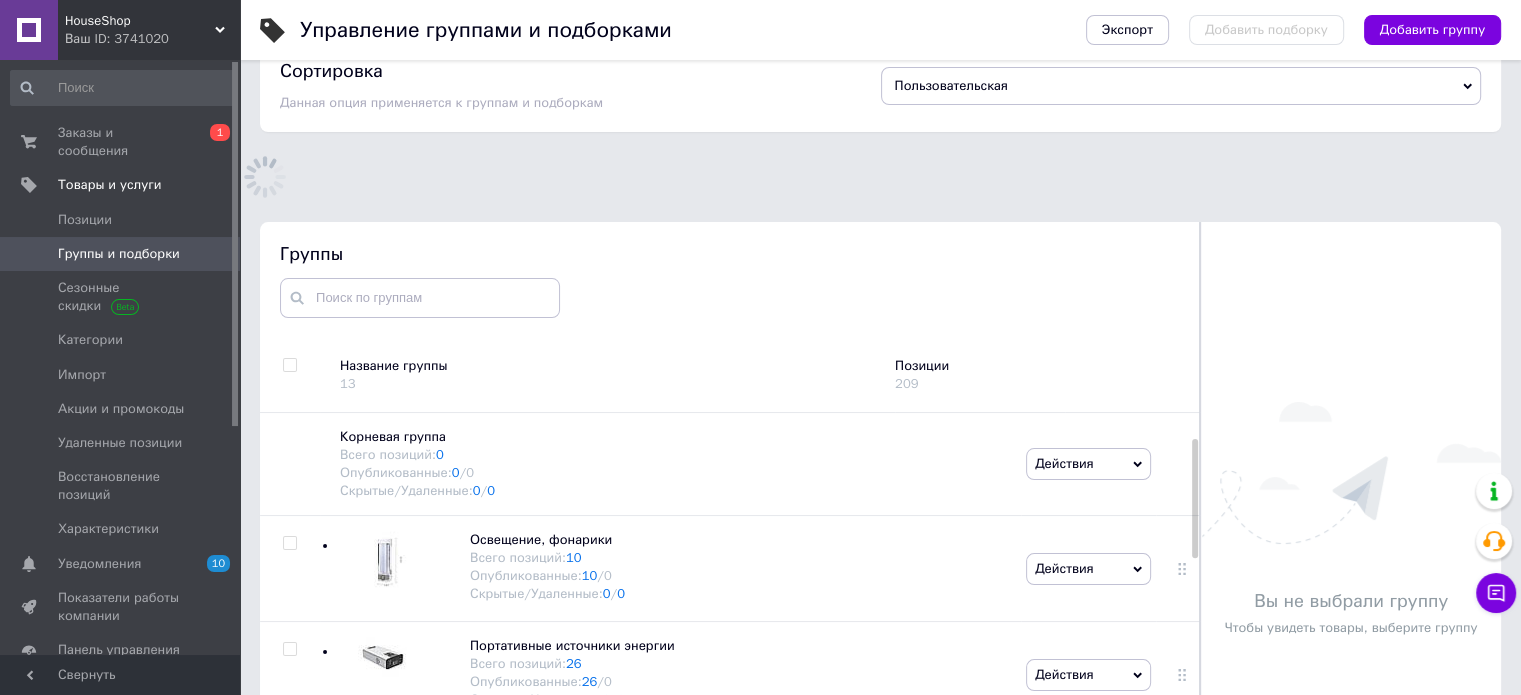scroll, scrollTop: 155, scrollLeft: 0, axis: vertical 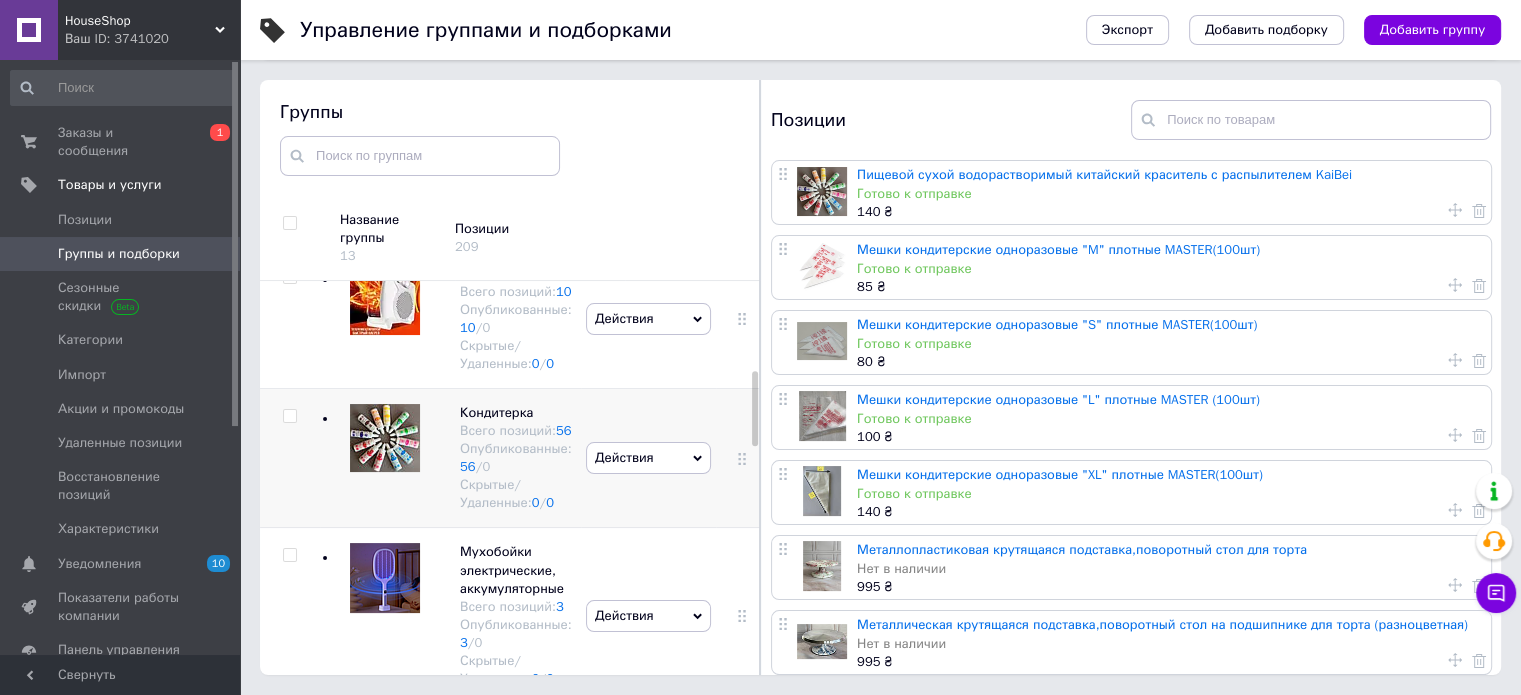 click at bounding box center (289, 416) 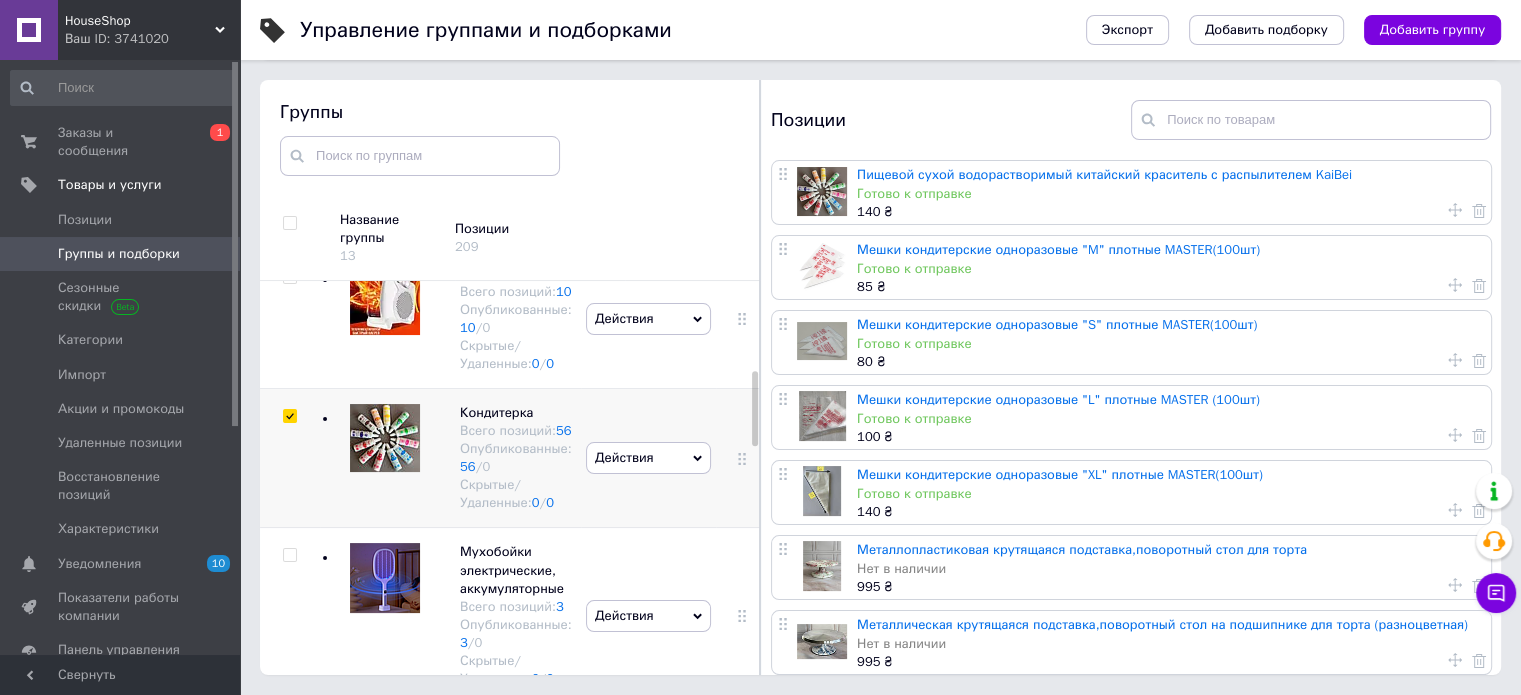 checkbox on "true" 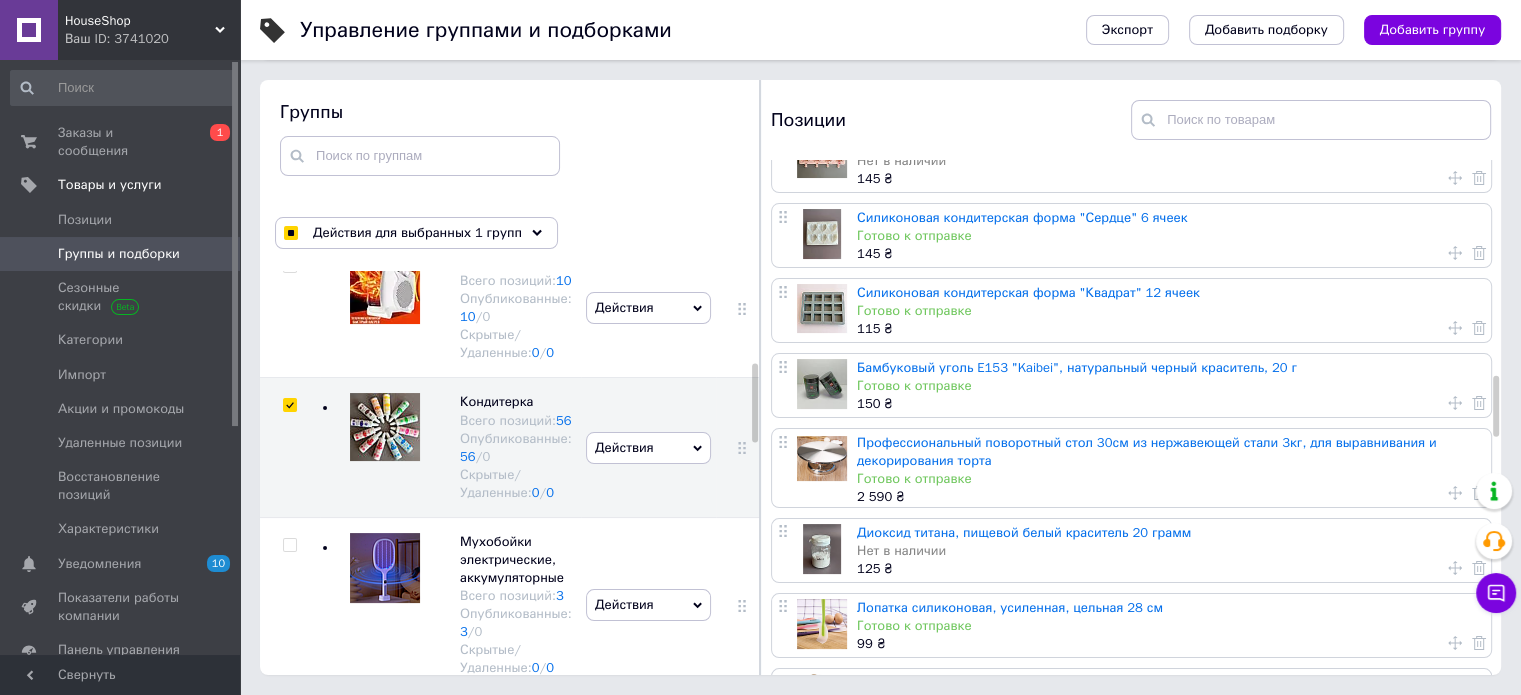 scroll, scrollTop: 2100, scrollLeft: 0, axis: vertical 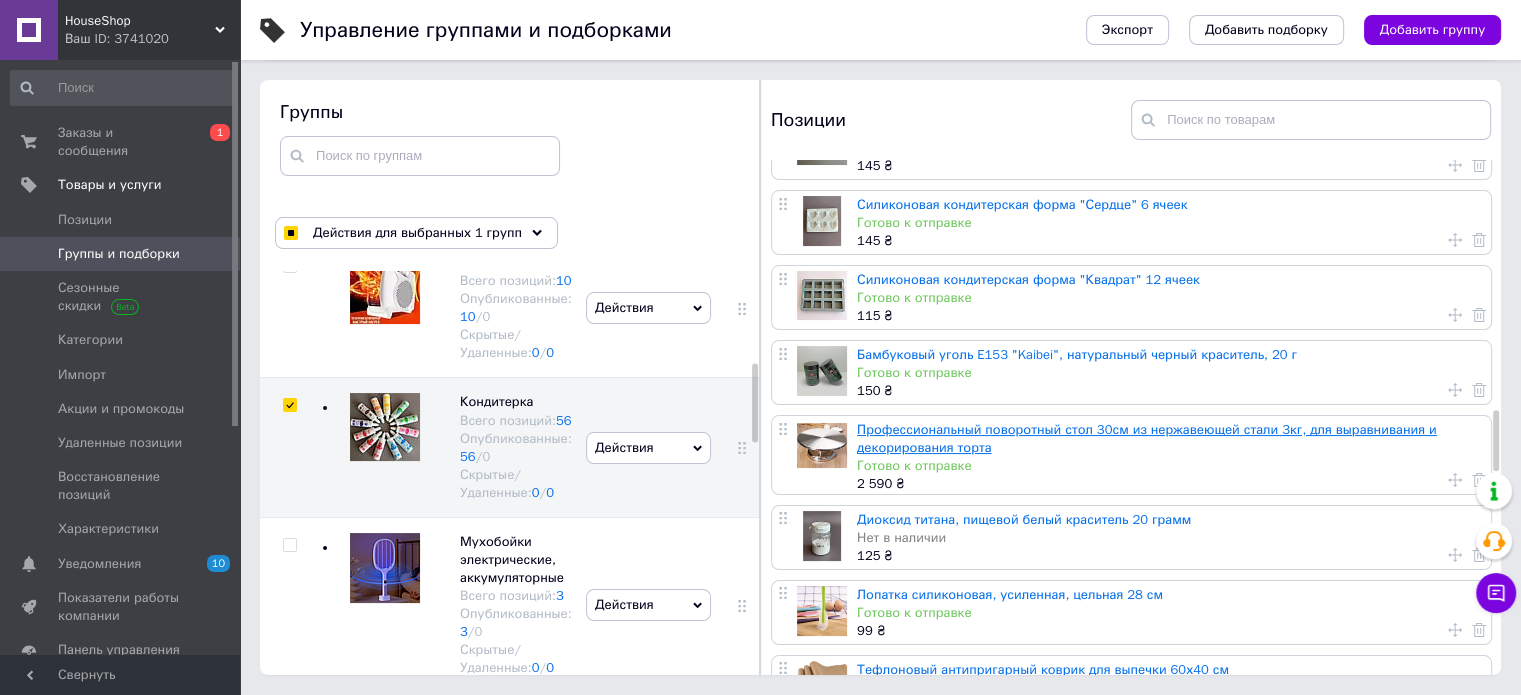click on "Профессиональный поворотный стол 30см из нержавеющей стали 3кг, для выравнивания и декорирования  торта" at bounding box center (1147, 438) 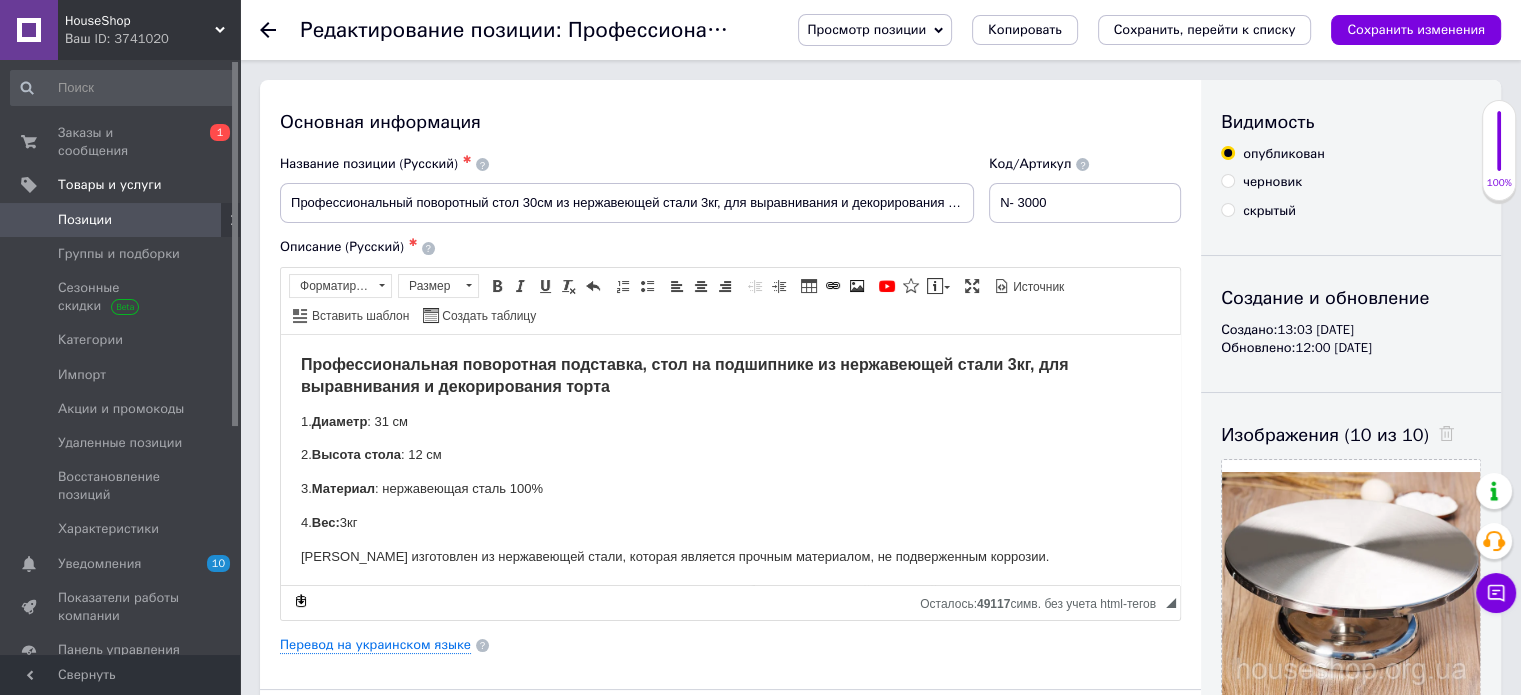 scroll, scrollTop: 0, scrollLeft: 0, axis: both 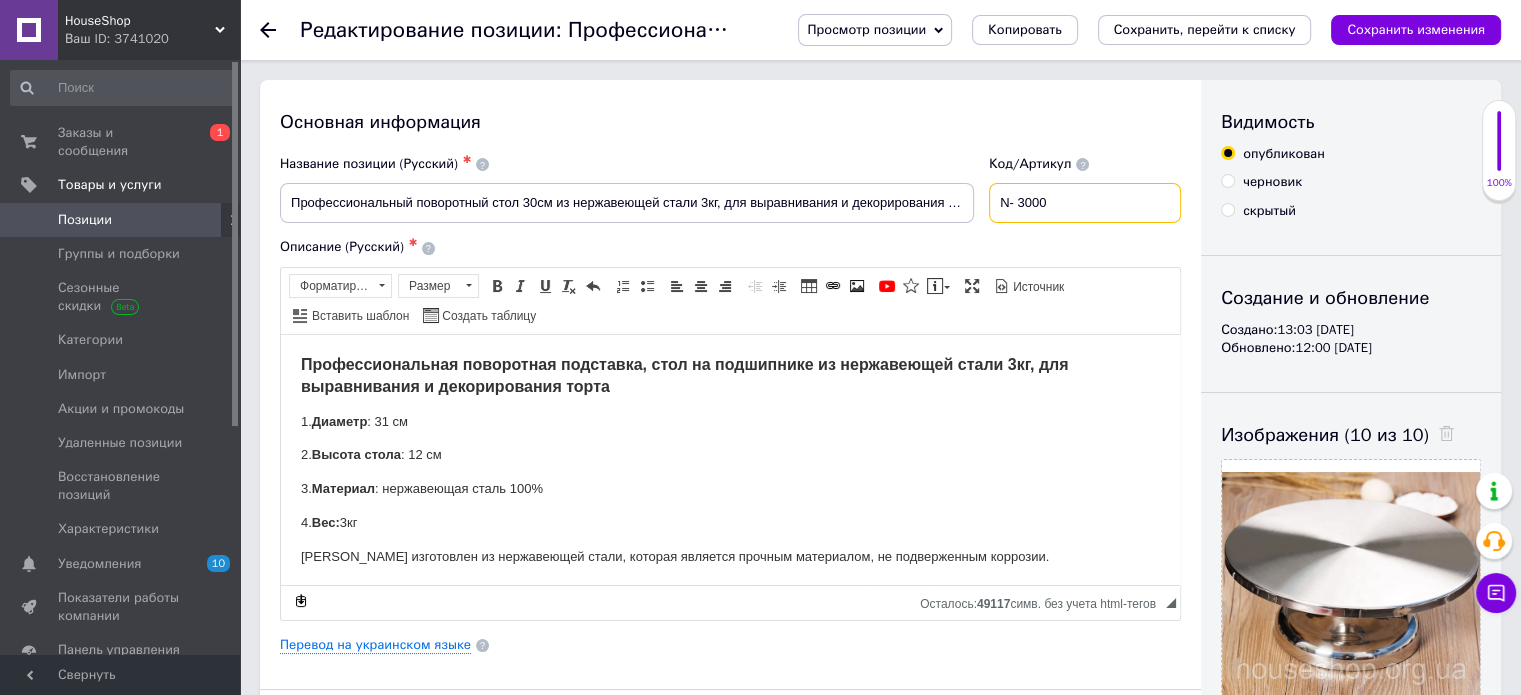 drag, startPoint x: 1058, startPoint y: 200, endPoint x: 1007, endPoint y: 203, distance: 51.088158 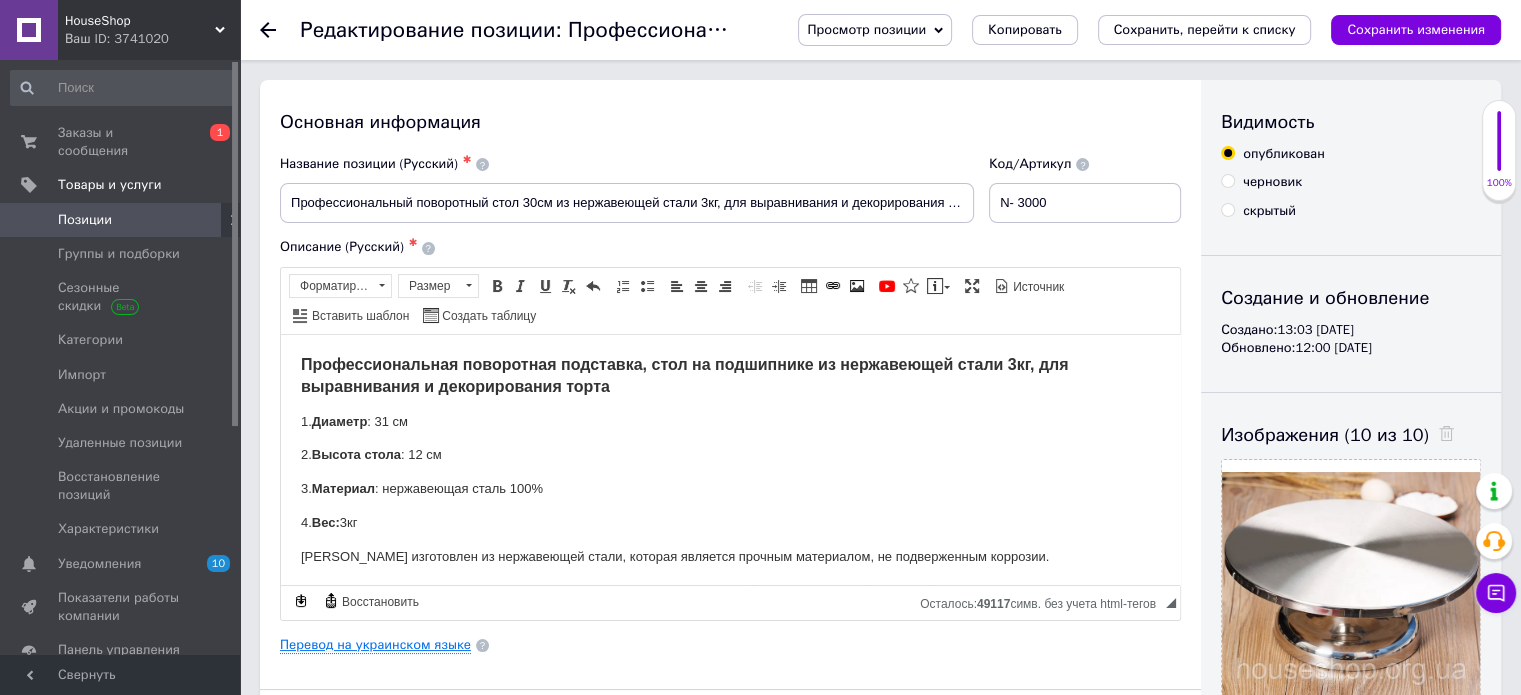 click on "Перевод на украинском языке" at bounding box center [375, 645] 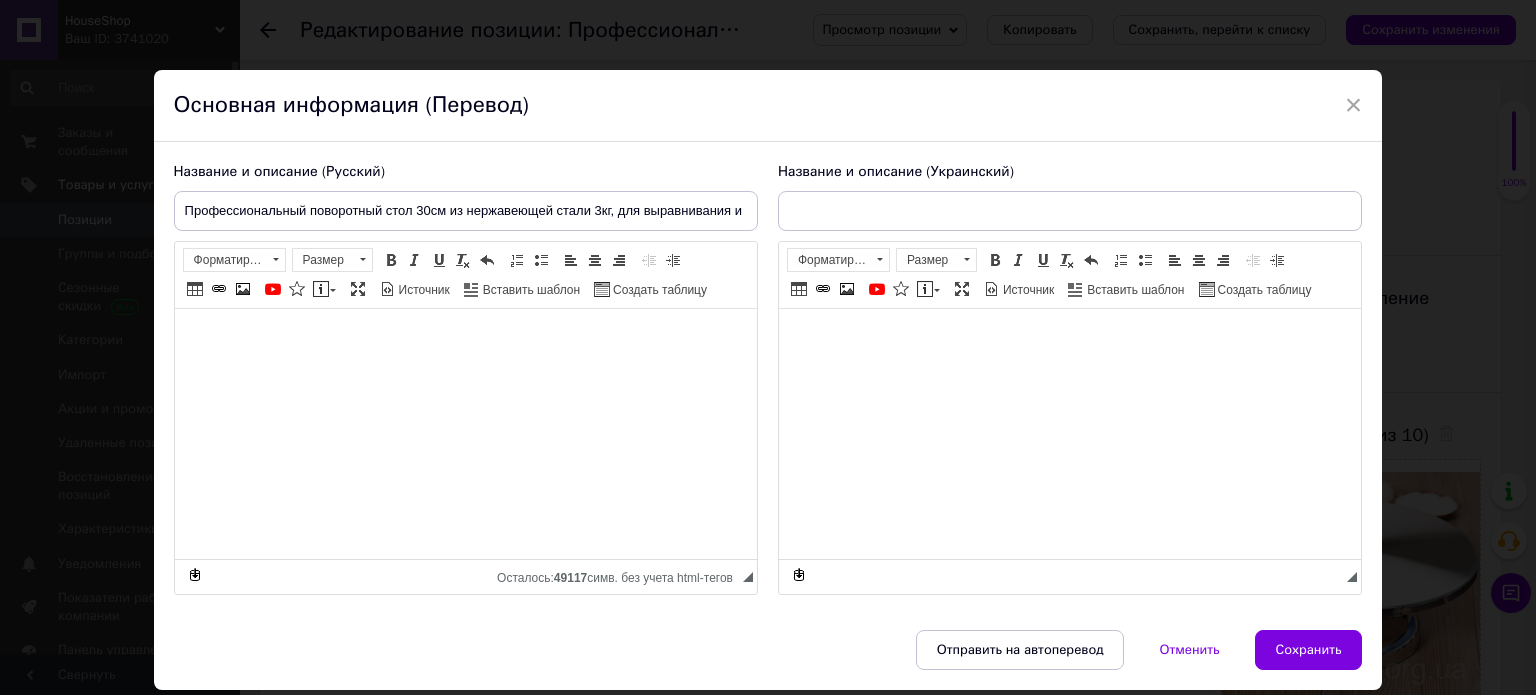 type on "Професійний поворотний стіл 30см з нержавіючої сталі 3кг, для вирівнювання та декорування торта" 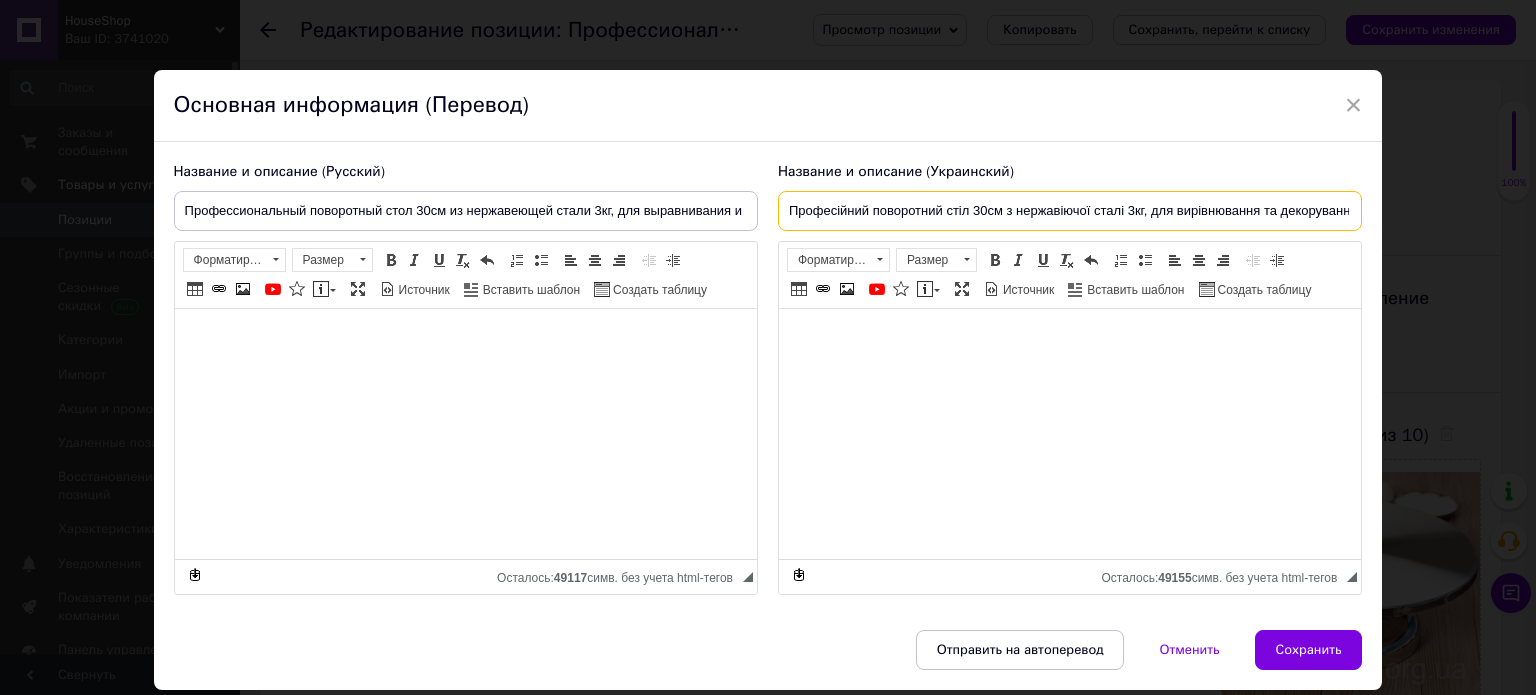 drag, startPoint x: 781, startPoint y: 211, endPoint x: 1126, endPoint y: 225, distance: 345.28394 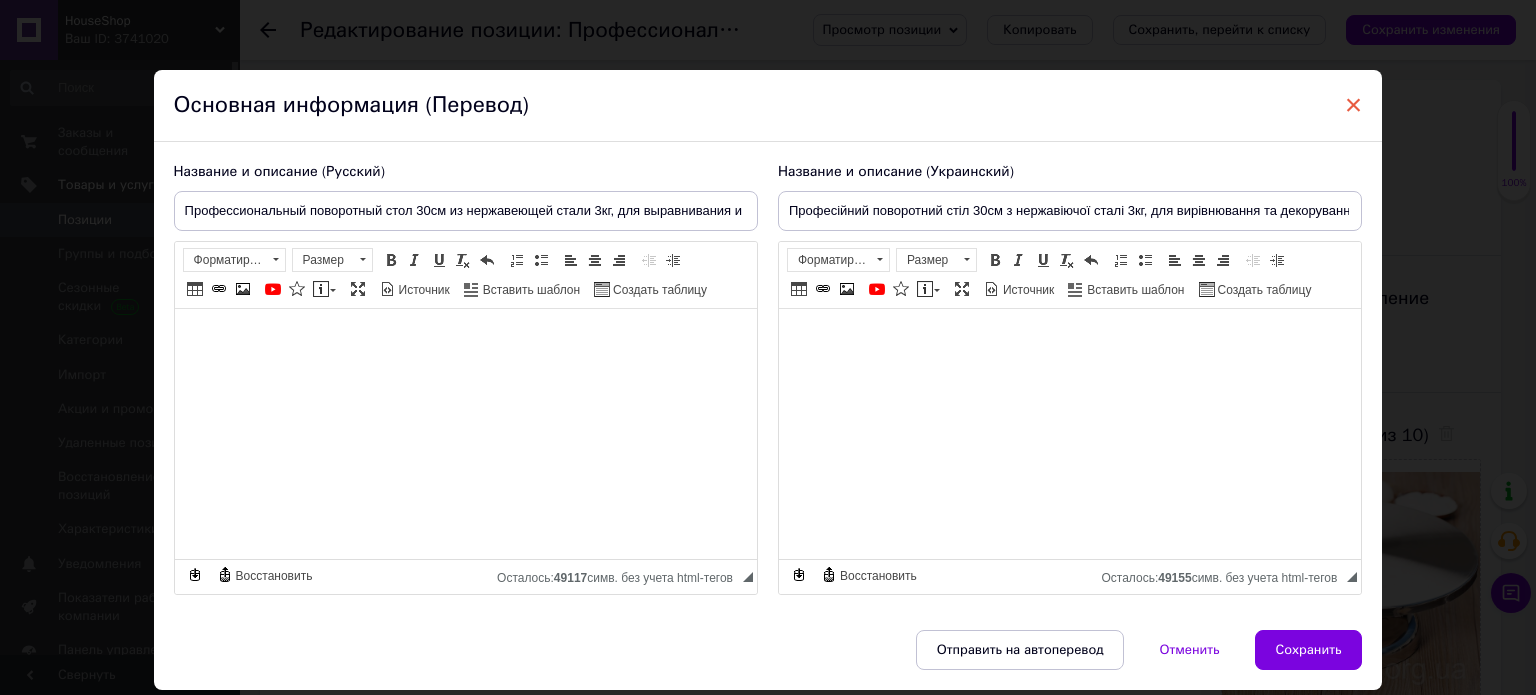 click on "×" at bounding box center (1354, 105) 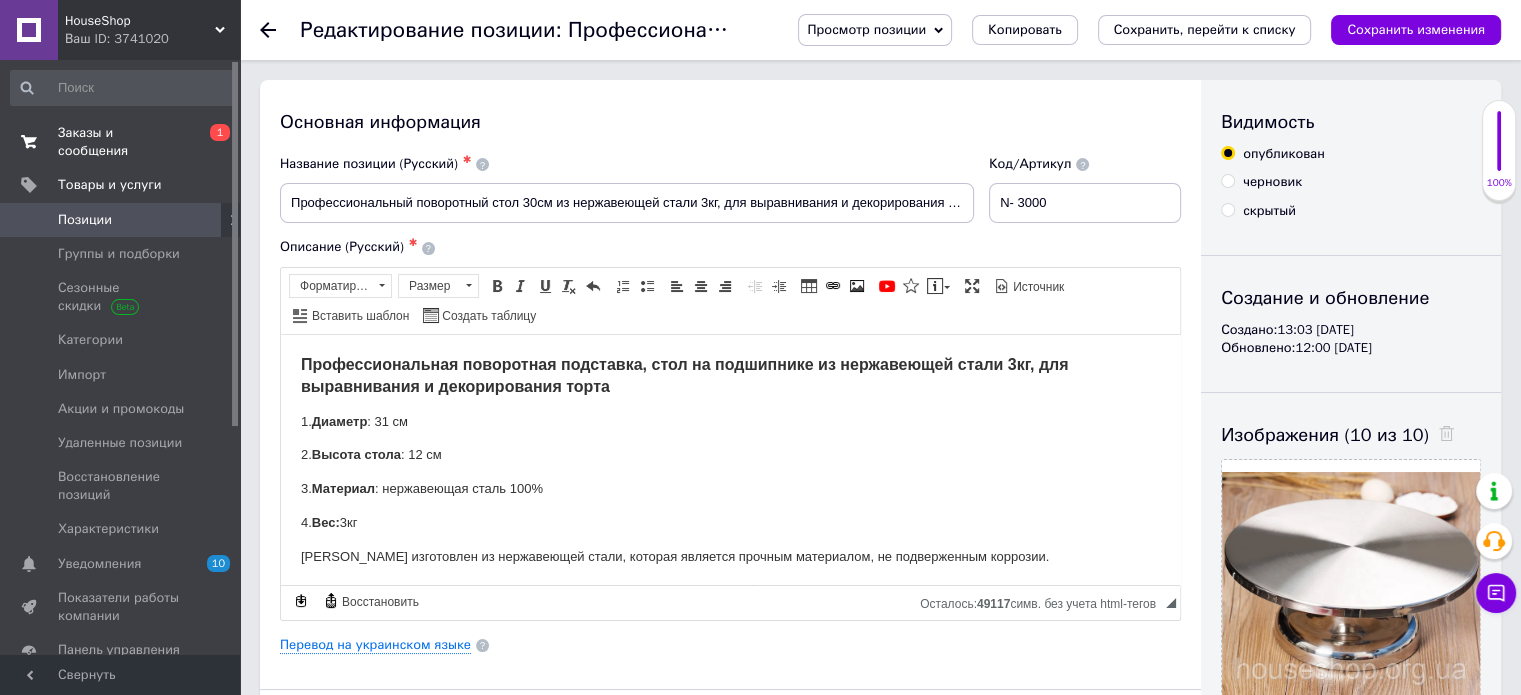 click on "Заказы и сообщения" at bounding box center (121, 142) 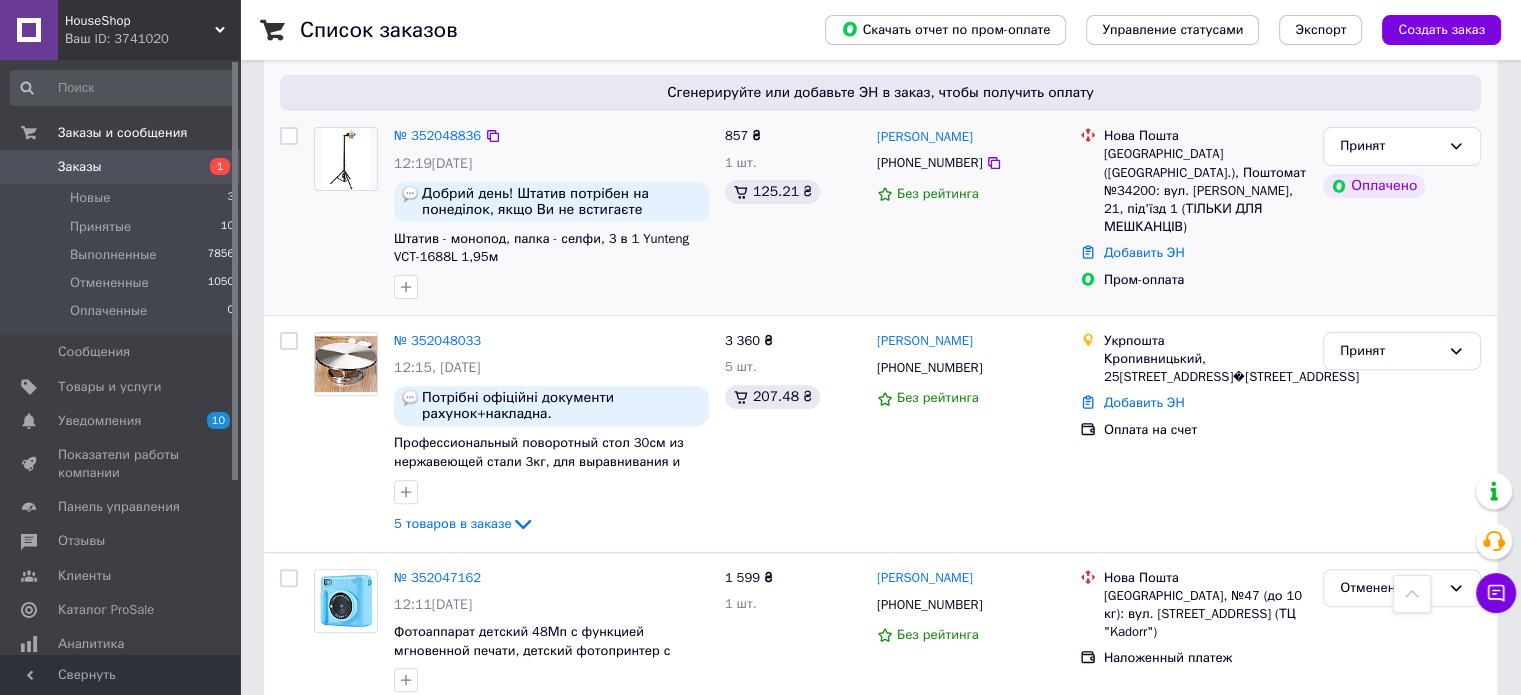 scroll, scrollTop: 600, scrollLeft: 0, axis: vertical 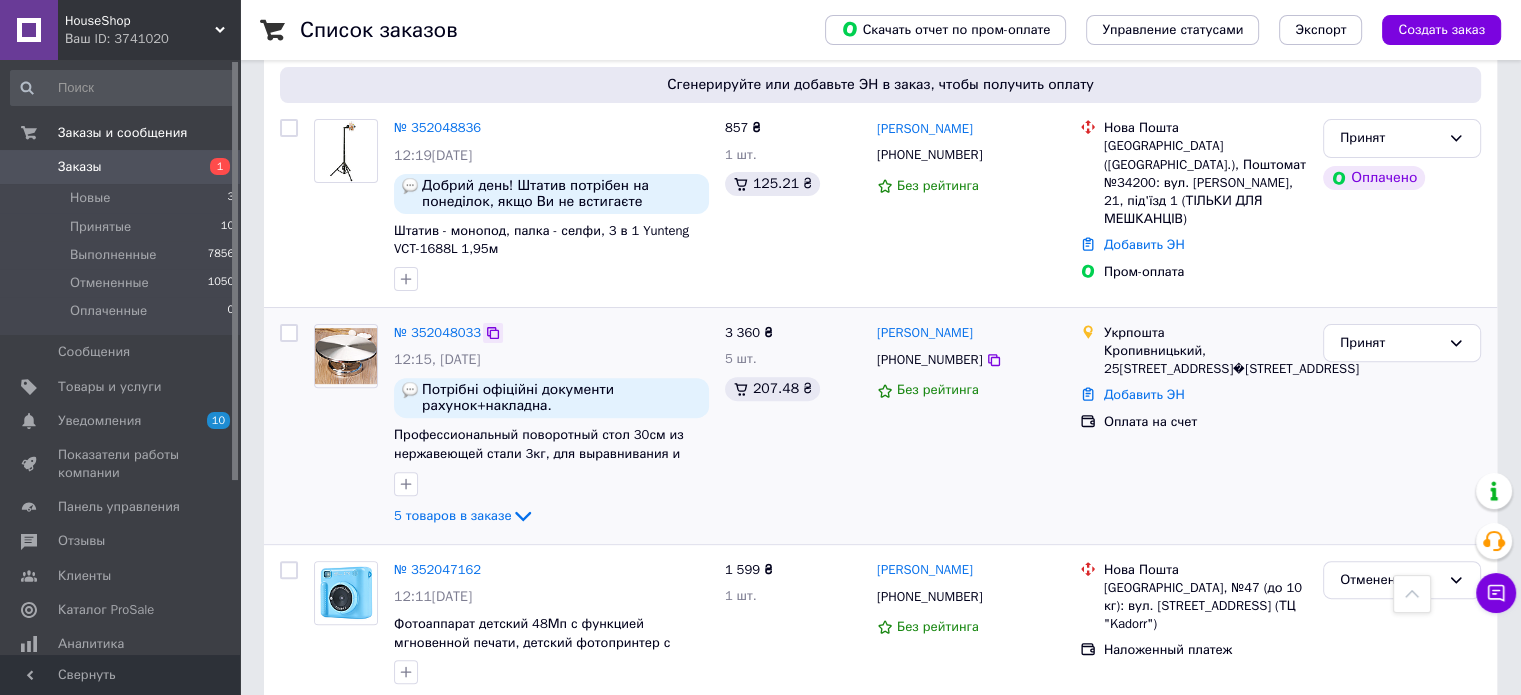 click 